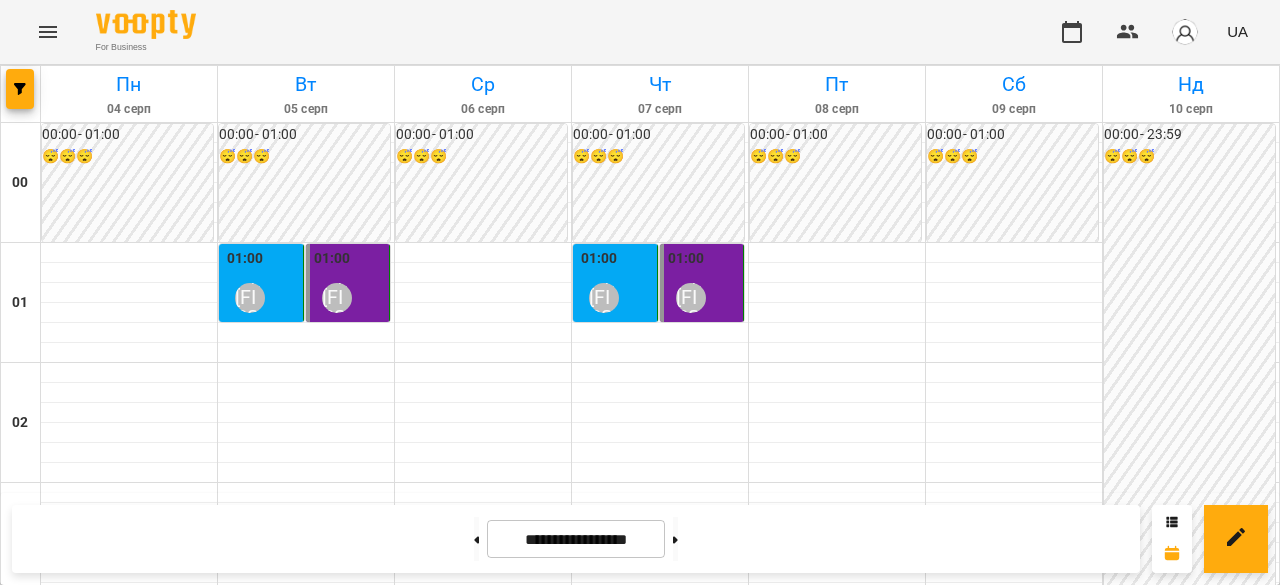 scroll, scrollTop: 0, scrollLeft: 0, axis: both 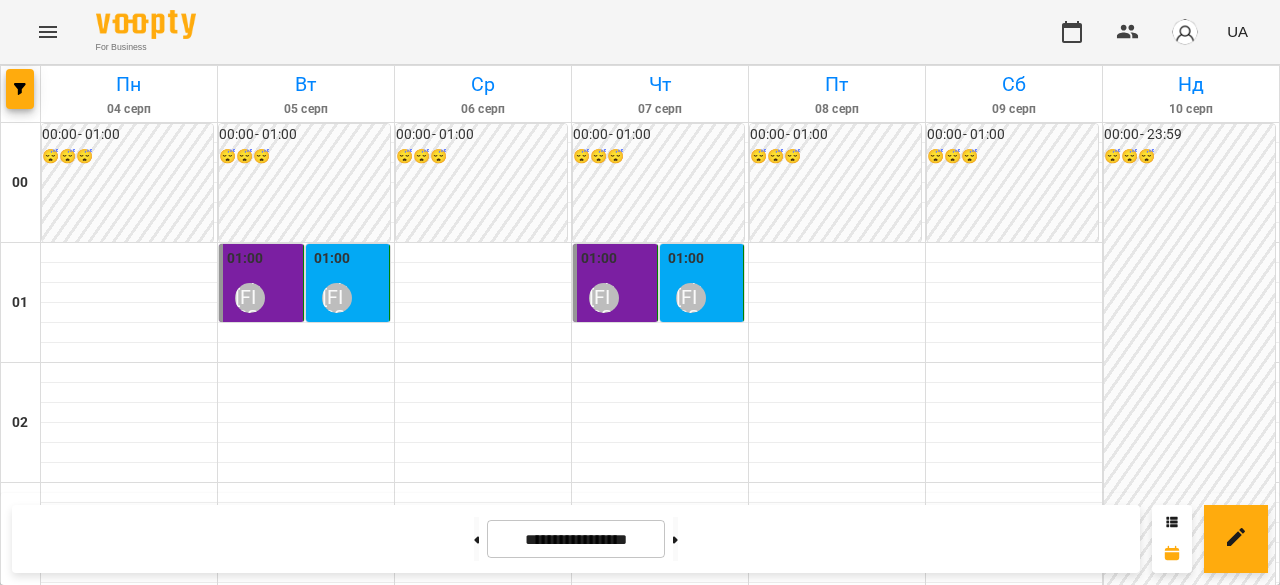 click on "Титар Надія" at bounding box center [626, 2105] 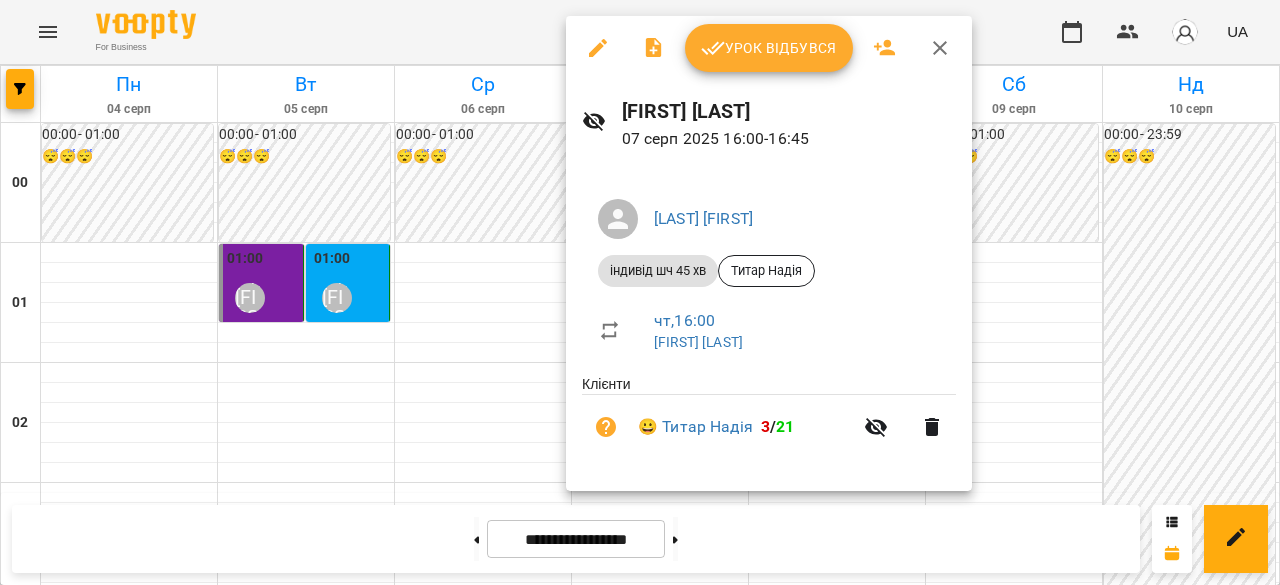 click on "Урок відбувся" at bounding box center [769, 48] 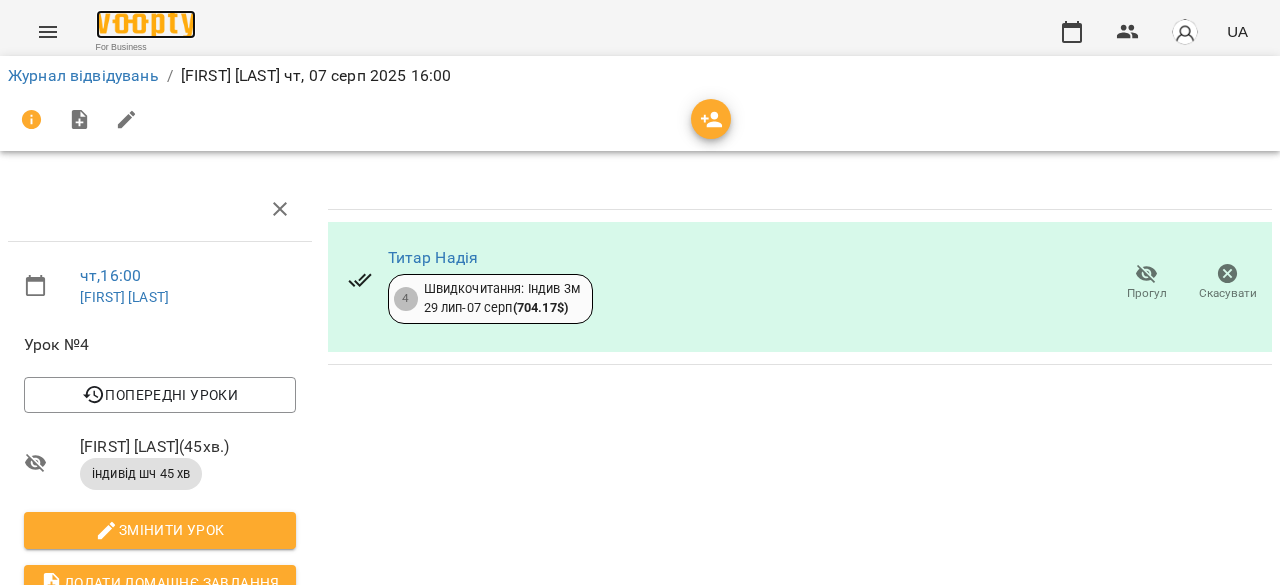 click at bounding box center [146, 24] 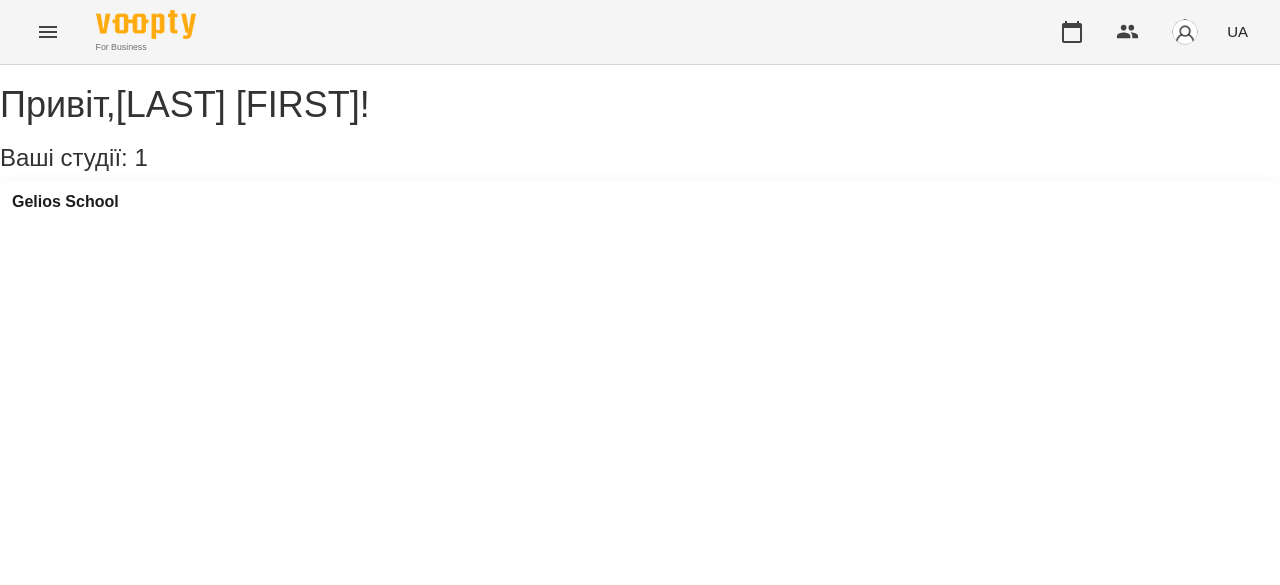 click at bounding box center [48, 32] 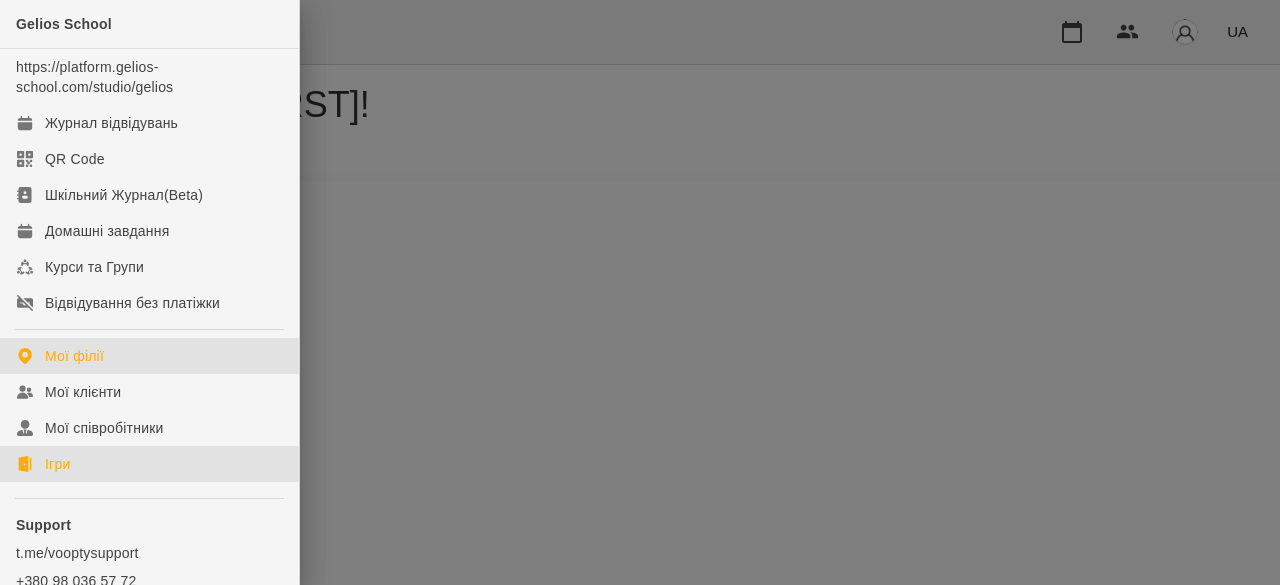 click on "Ігри" at bounding box center [57, 464] 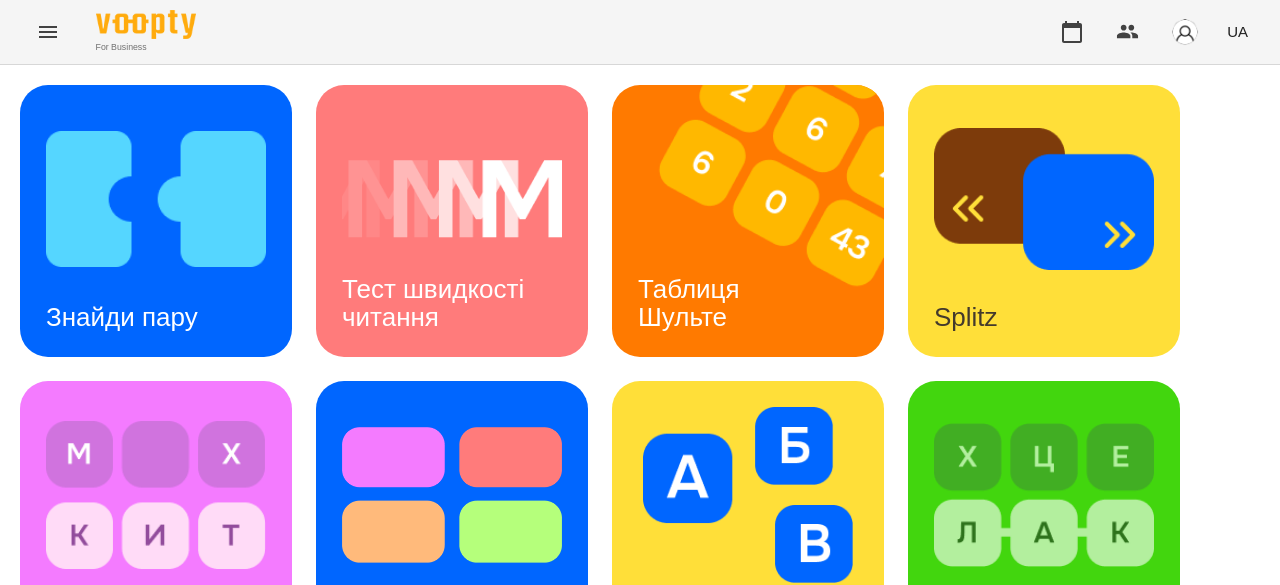click at bounding box center (156, 1087) 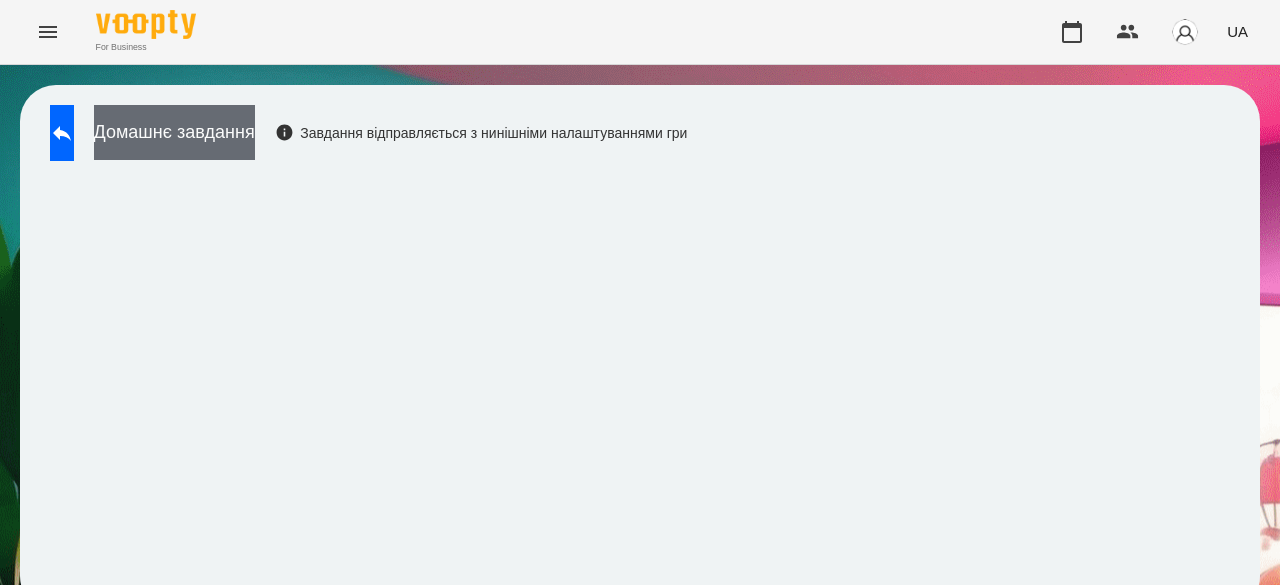 click on "Домашнє завдання" at bounding box center [174, 132] 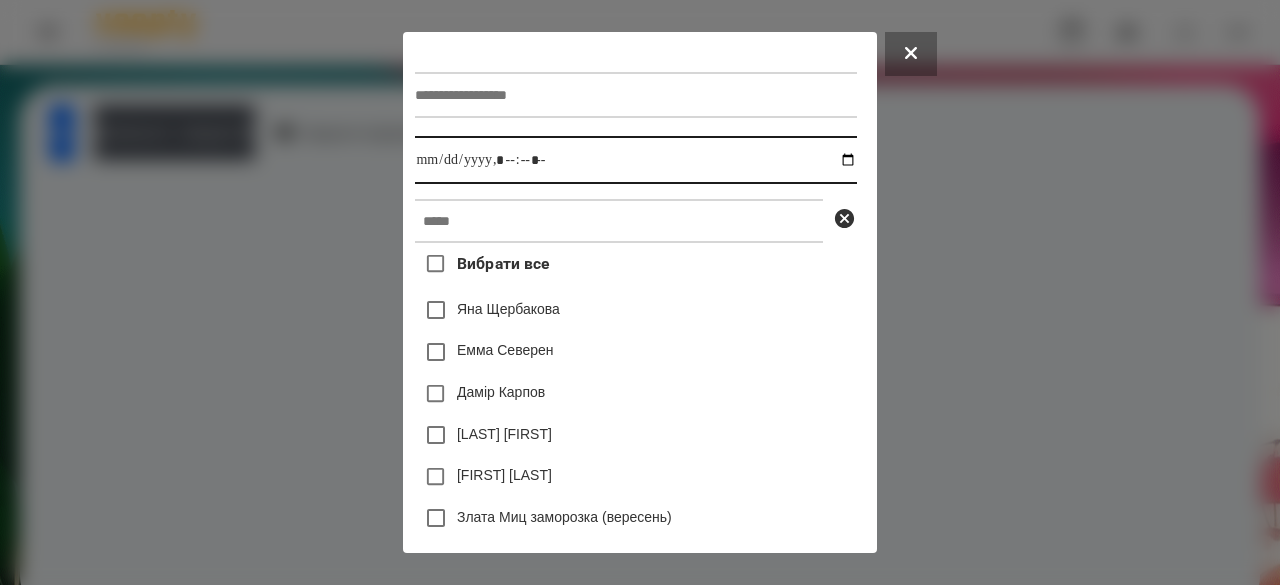 click at bounding box center (635, 160) 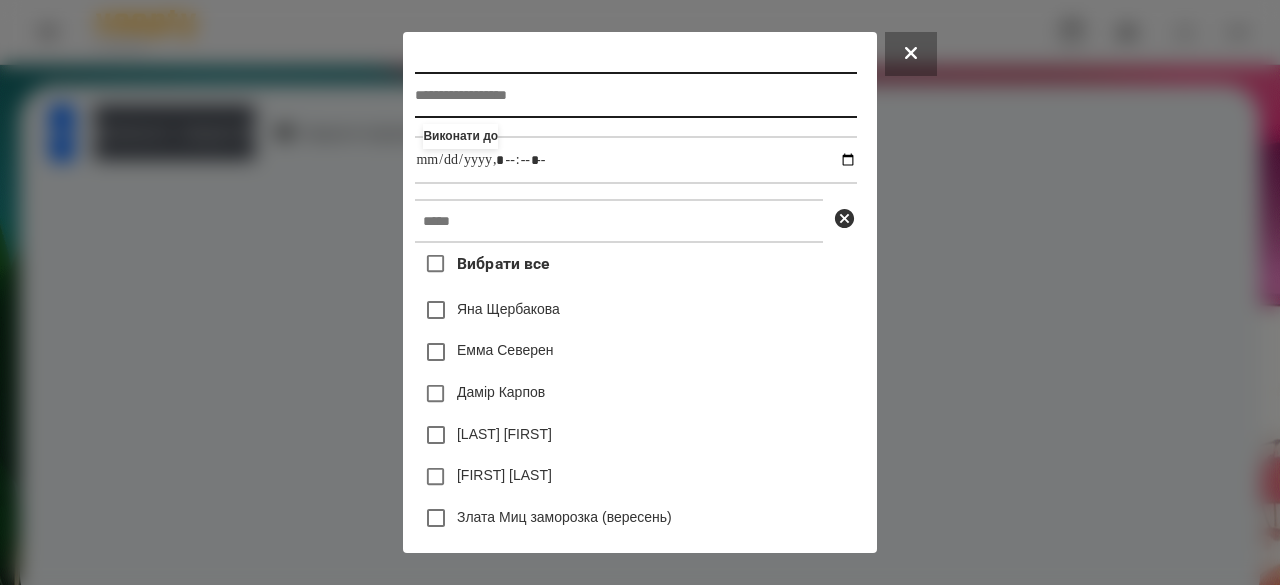 click at bounding box center (635, 95) 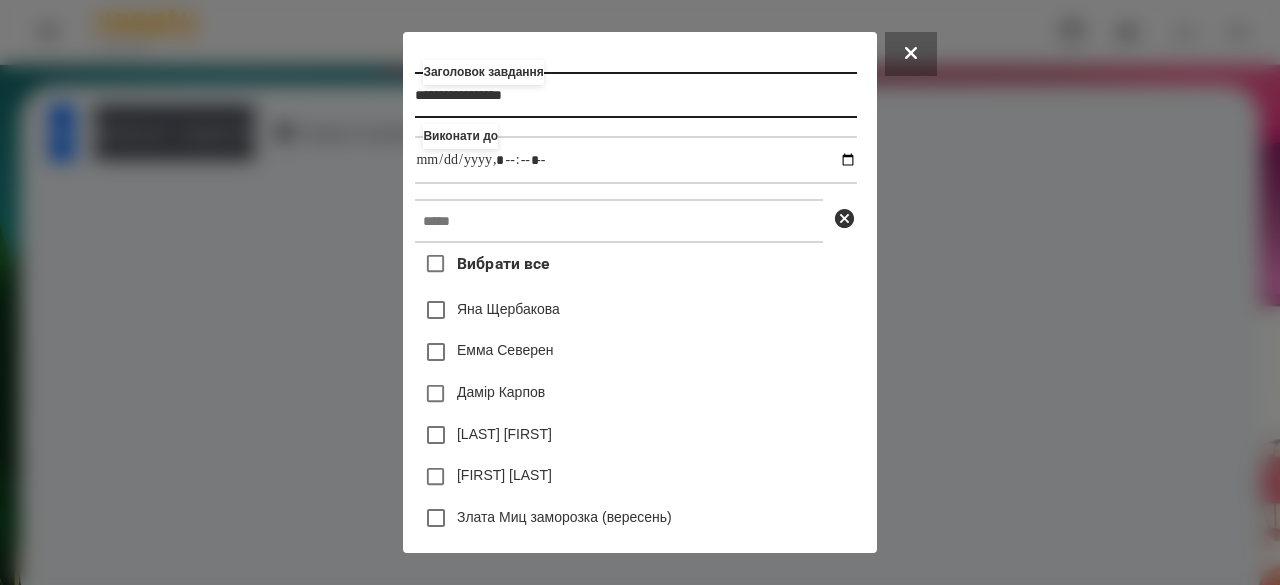 type on "**********" 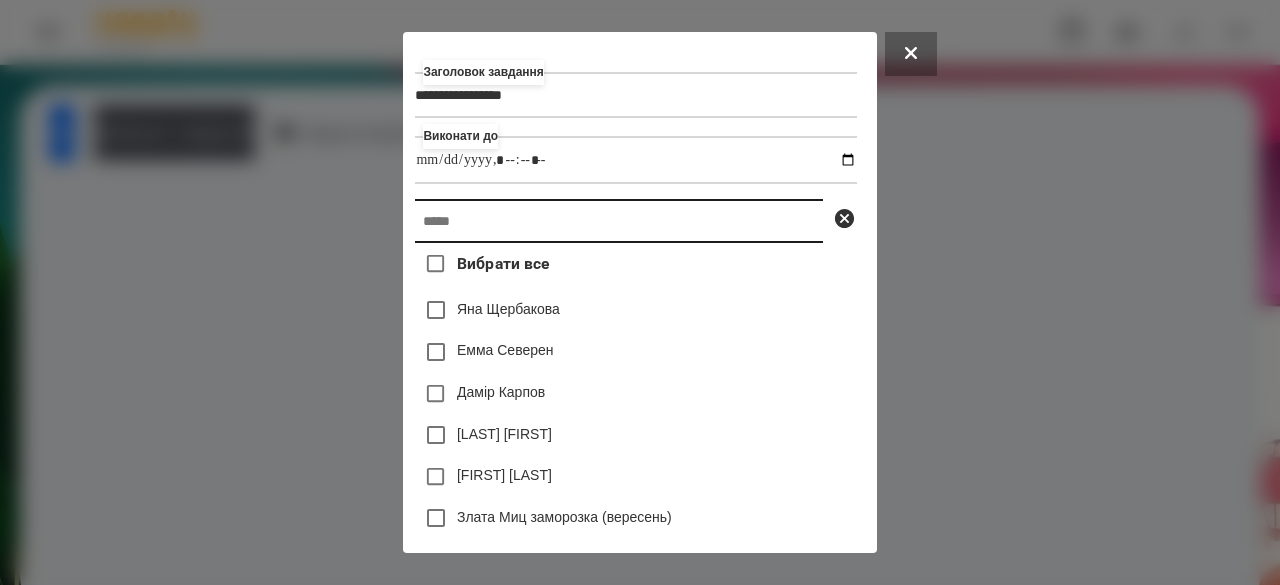 click at bounding box center [619, 221] 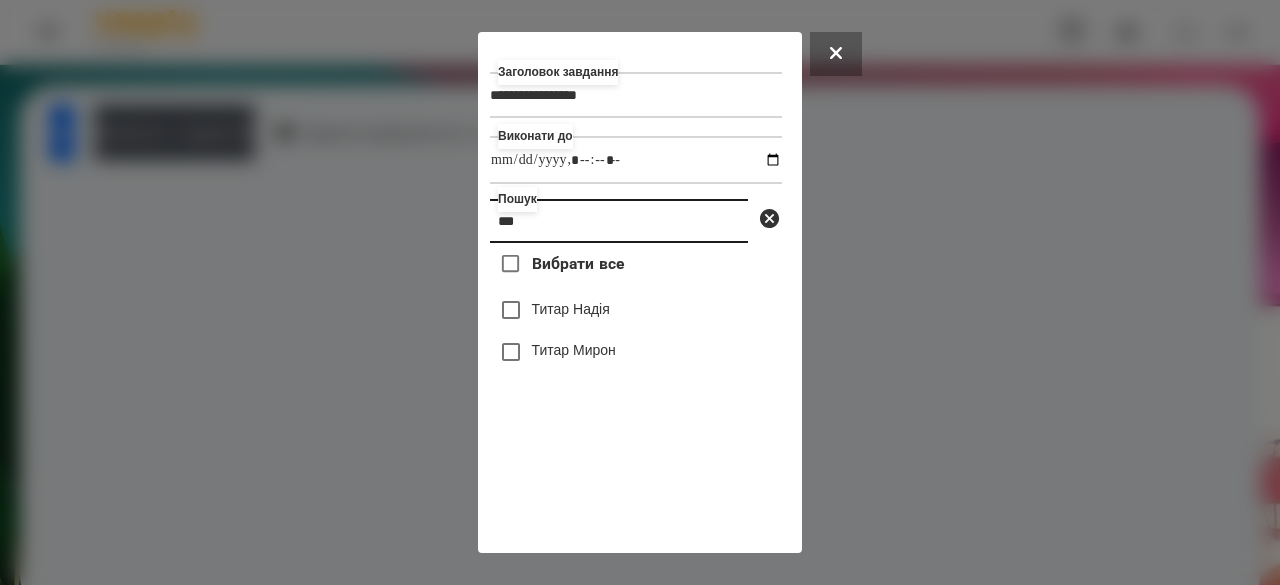 type on "***" 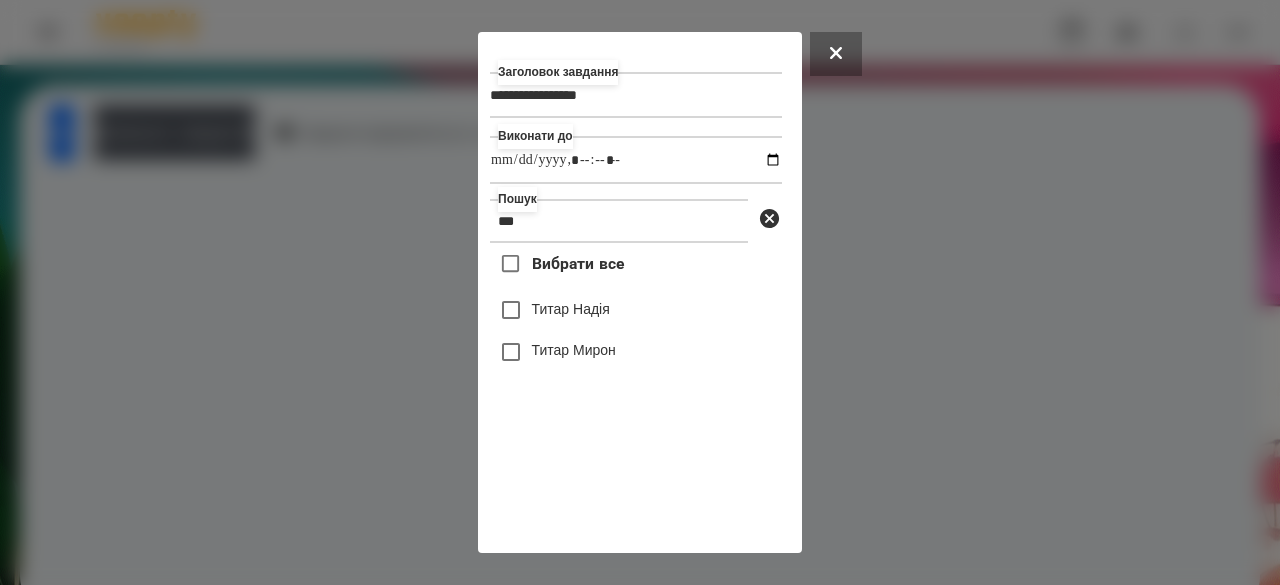 click on "Титар Надія" at bounding box center [571, 309] 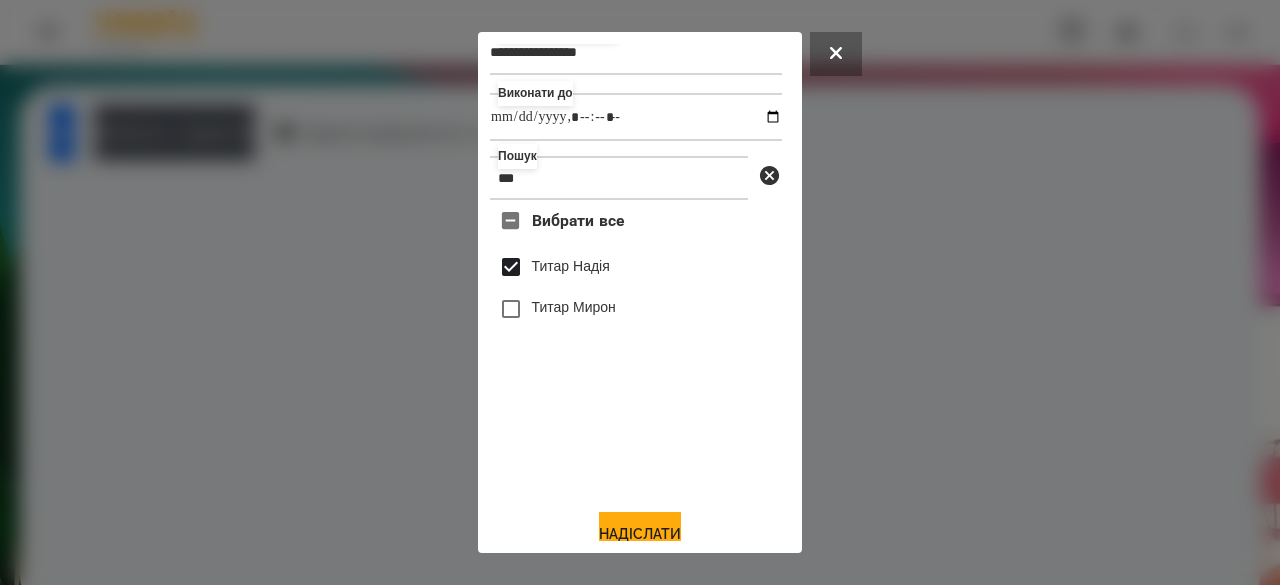 scroll, scrollTop: 66, scrollLeft: 0, axis: vertical 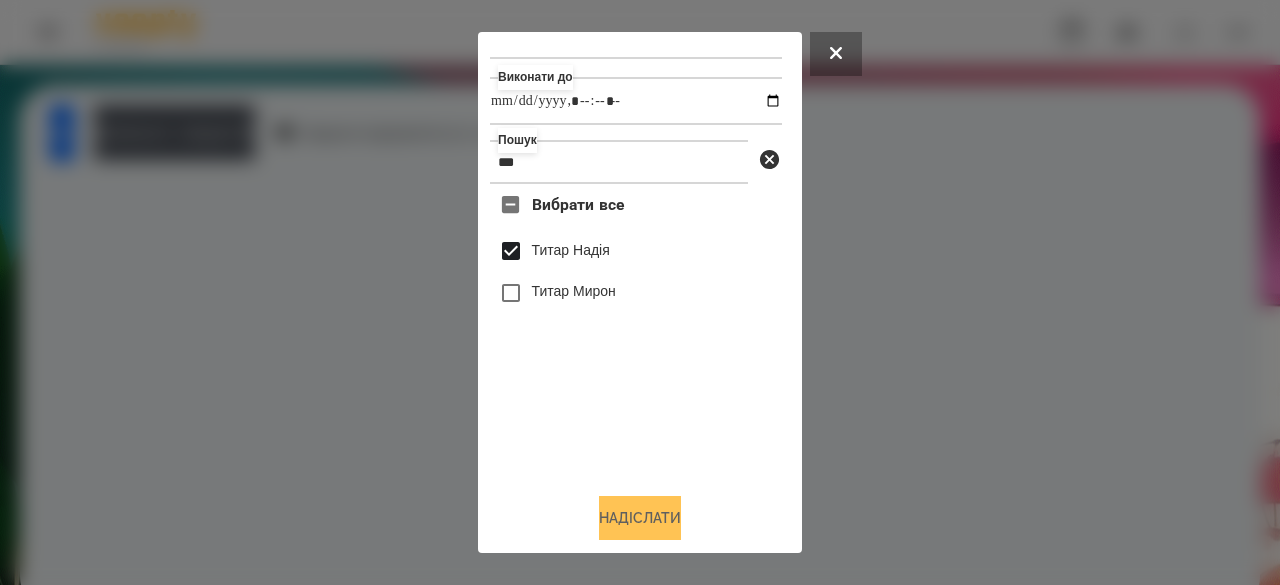 click on "Надіслати" at bounding box center (640, 518) 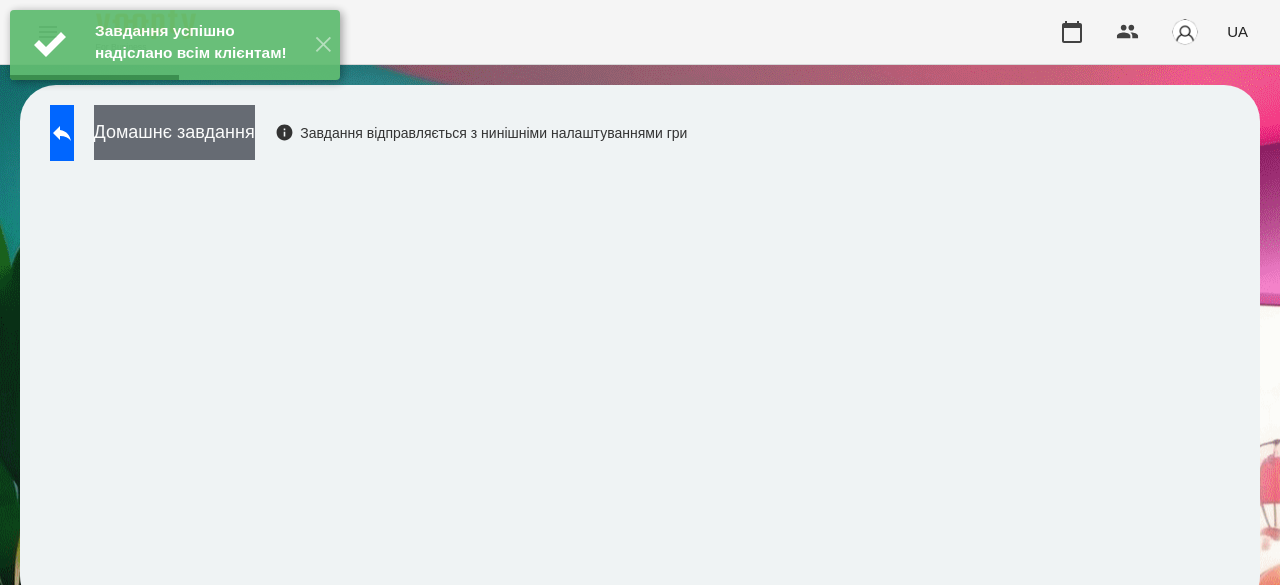 click on "Домашнє завдання" at bounding box center [174, 132] 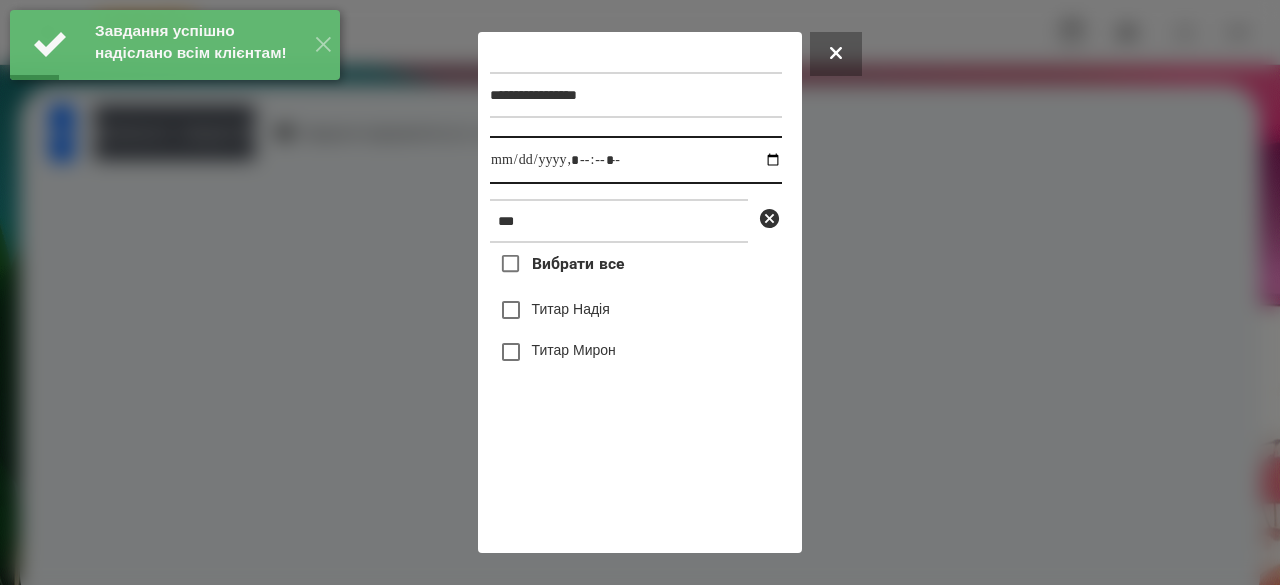 click at bounding box center [636, 160] 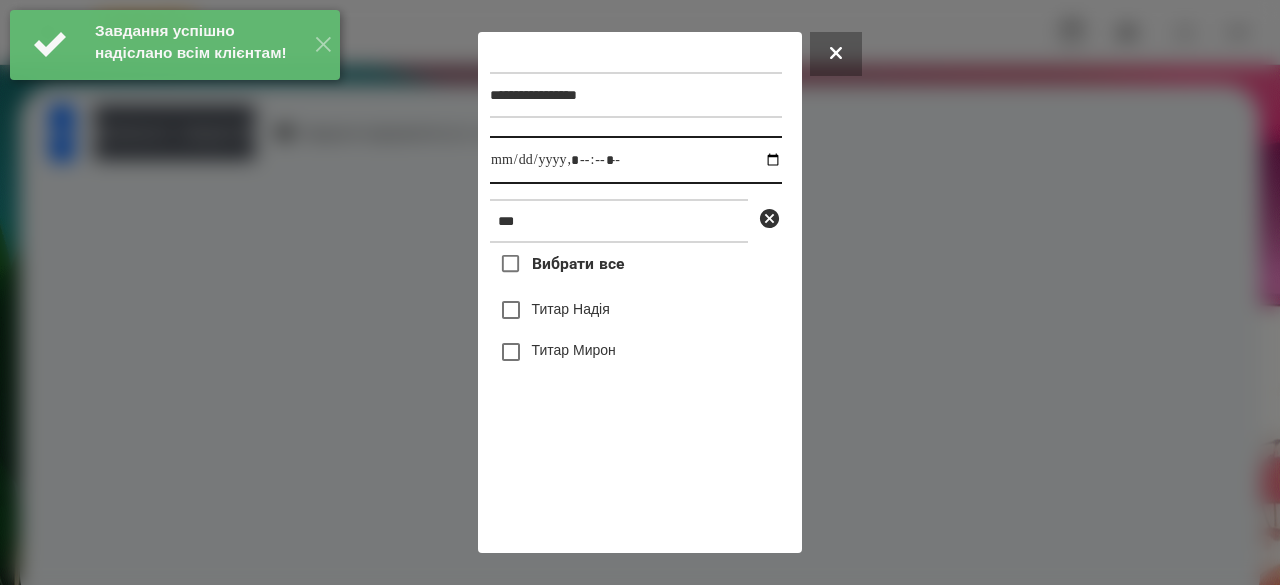 type on "**********" 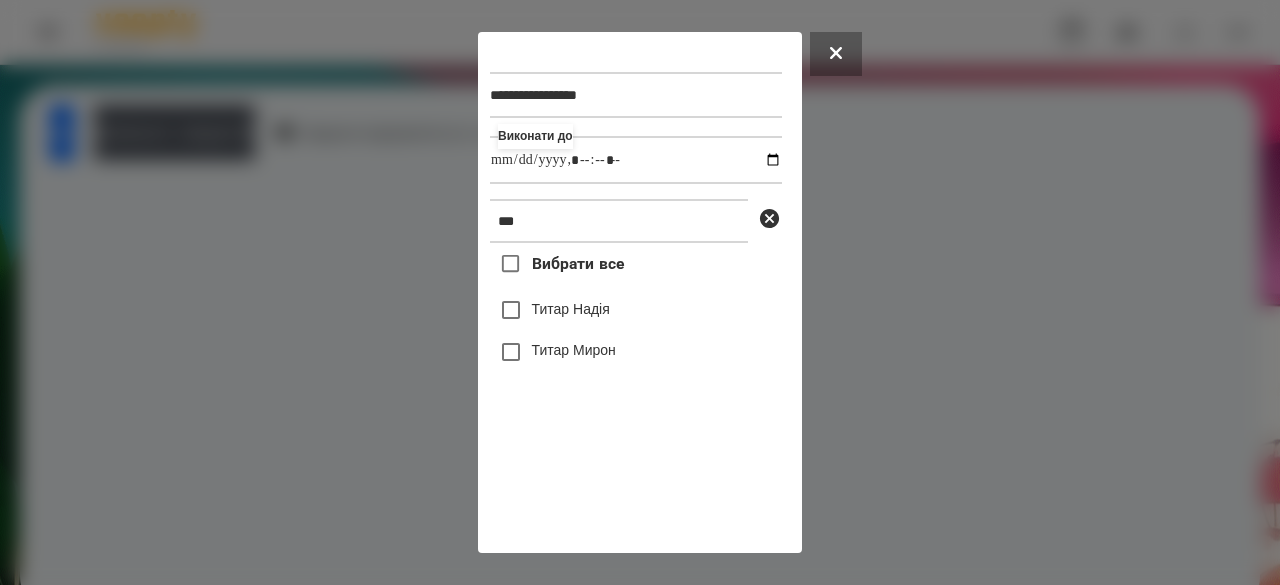click on "Титар Надія" at bounding box center (571, 309) 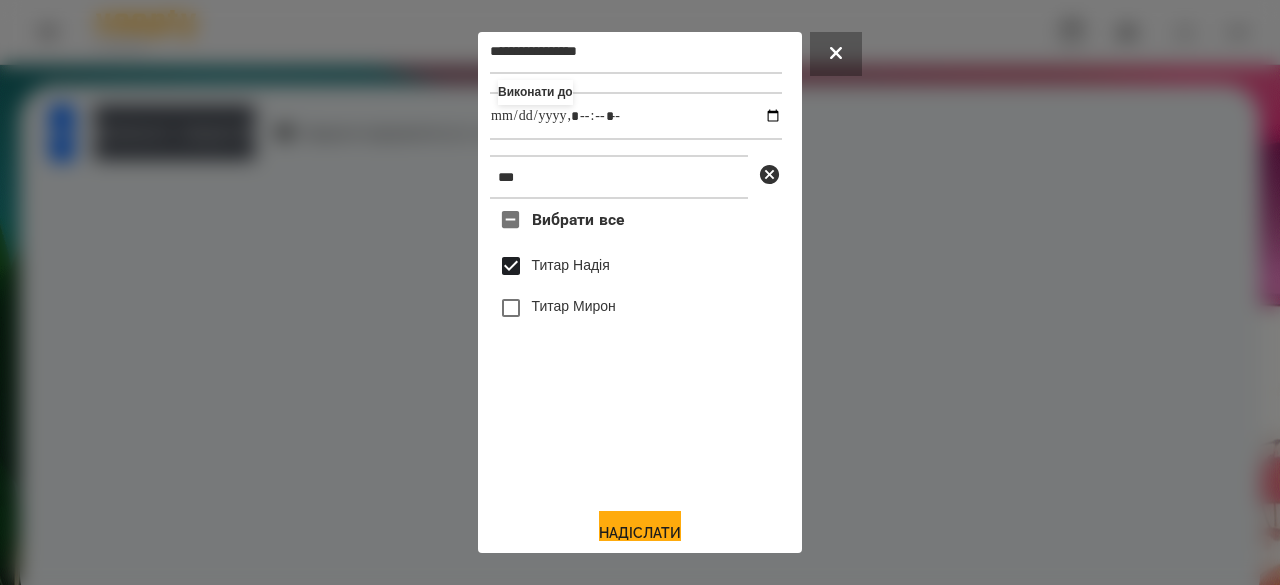 scroll, scrollTop: 66, scrollLeft: 0, axis: vertical 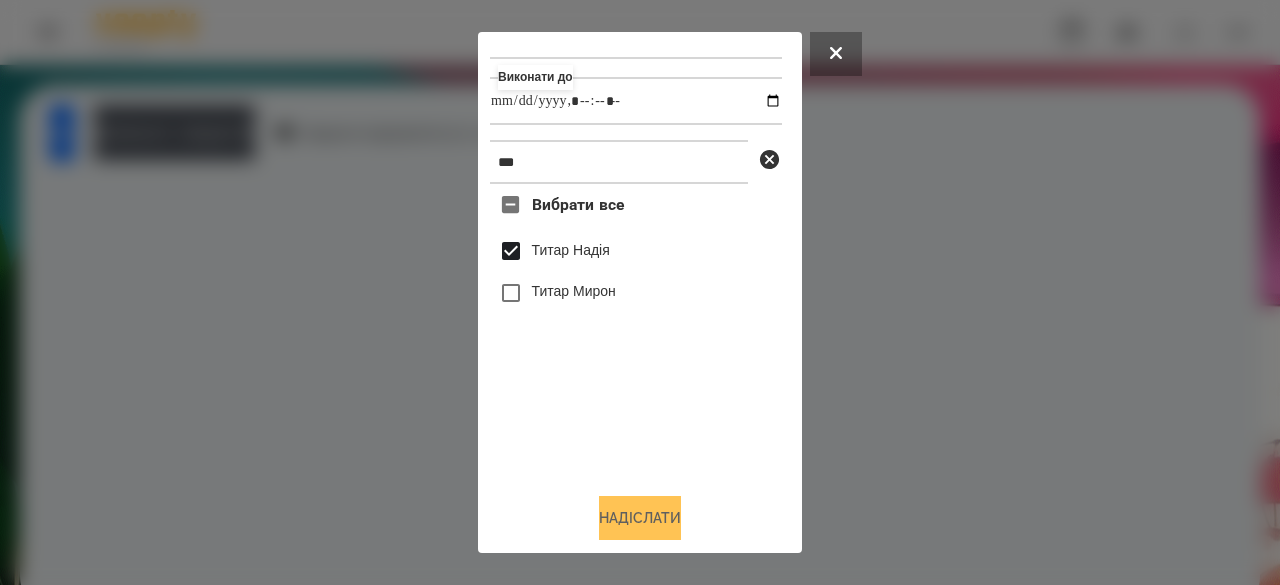 click on "Надіслати" at bounding box center (640, 518) 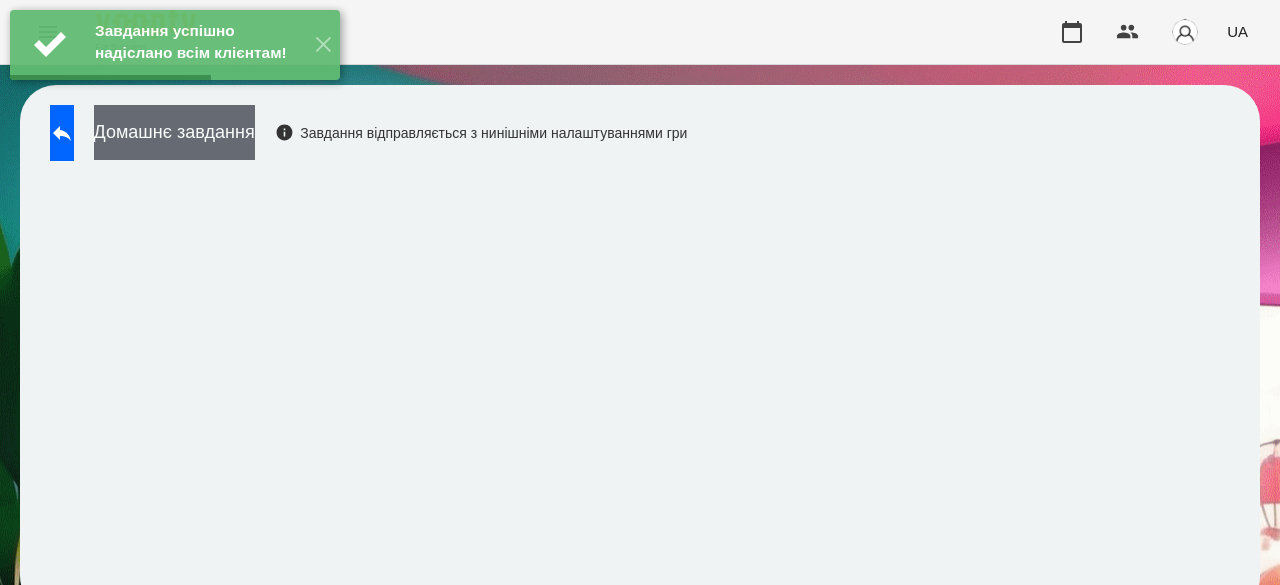 click on "Домашнє завдання" at bounding box center (174, 132) 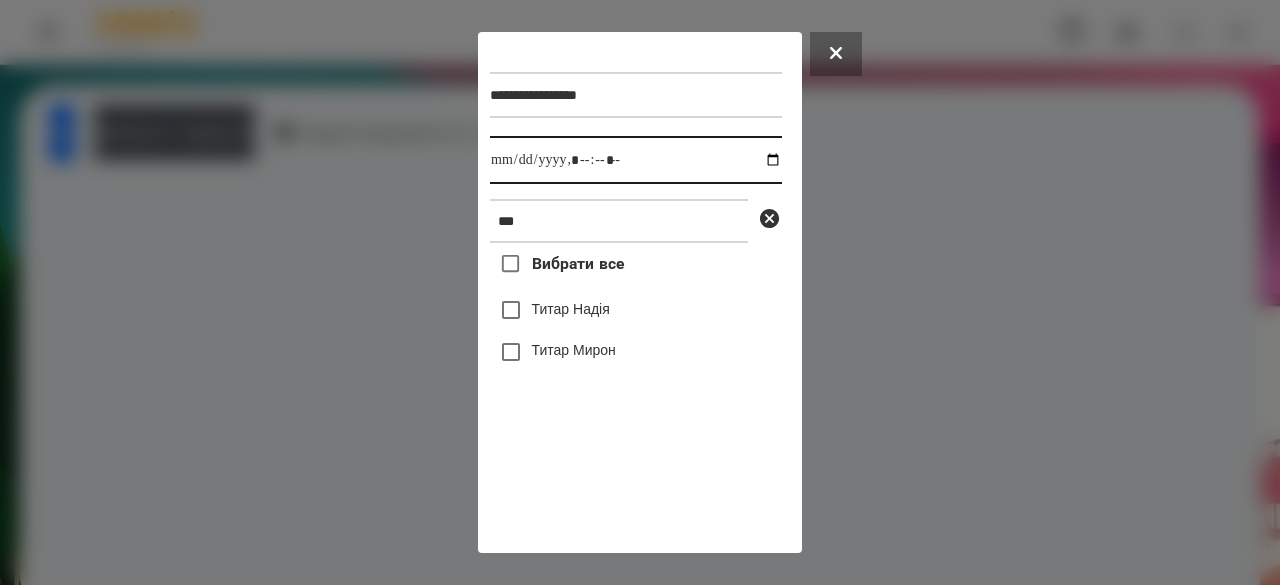 click at bounding box center [636, 160] 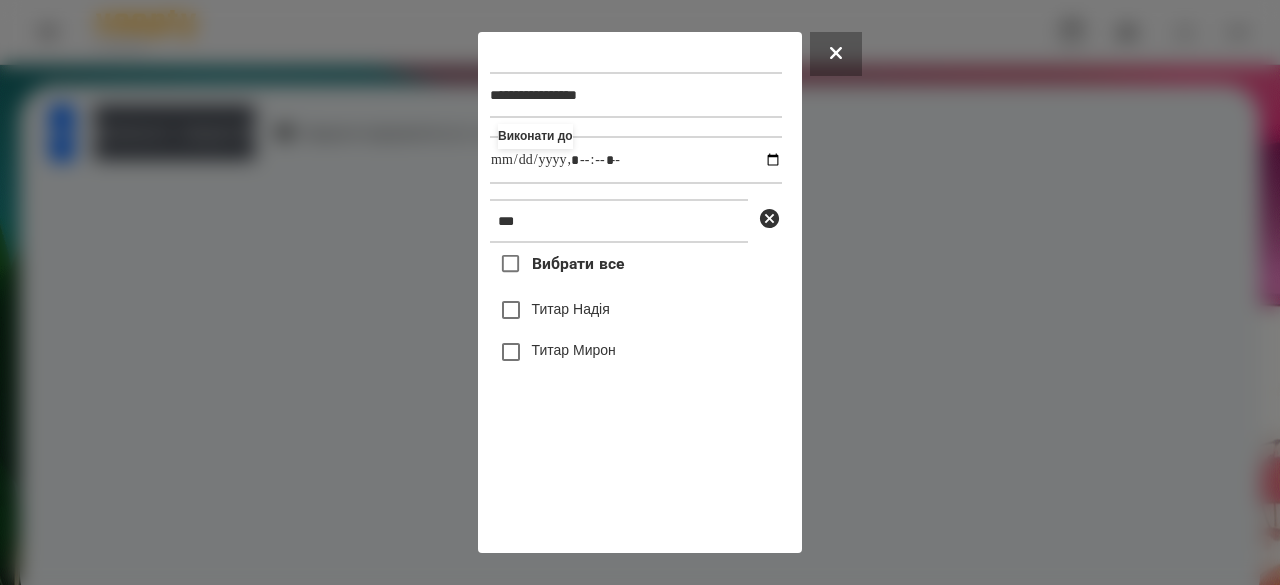 click on "Титар Надія" at bounding box center (571, 309) 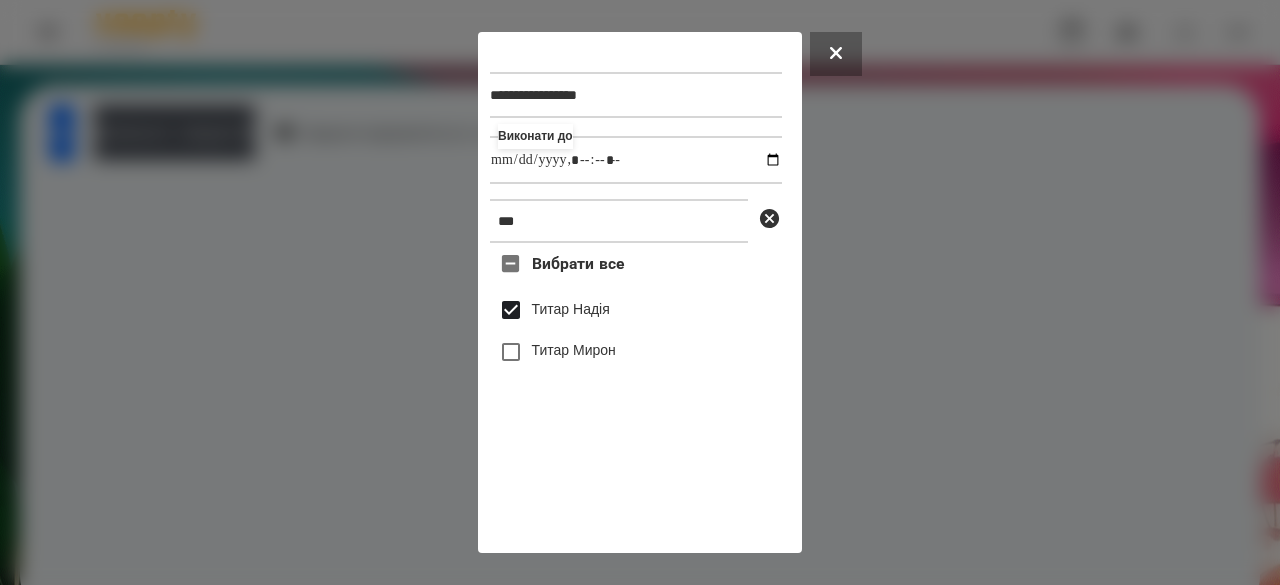 scroll, scrollTop: 66, scrollLeft: 0, axis: vertical 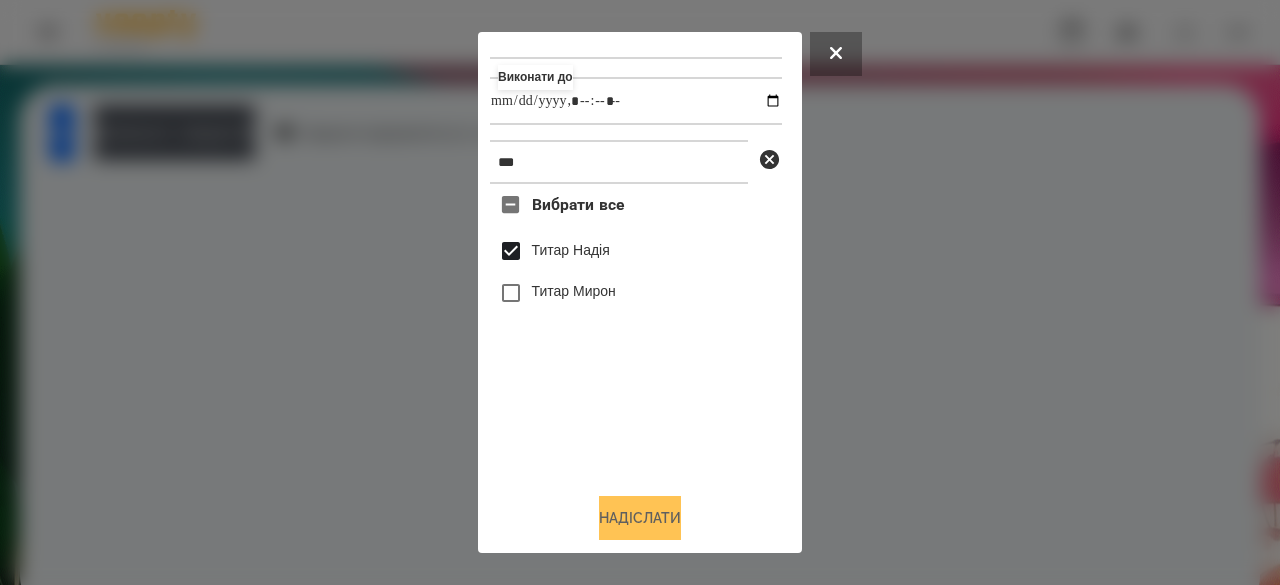 click on "Надіслати" at bounding box center [640, 518] 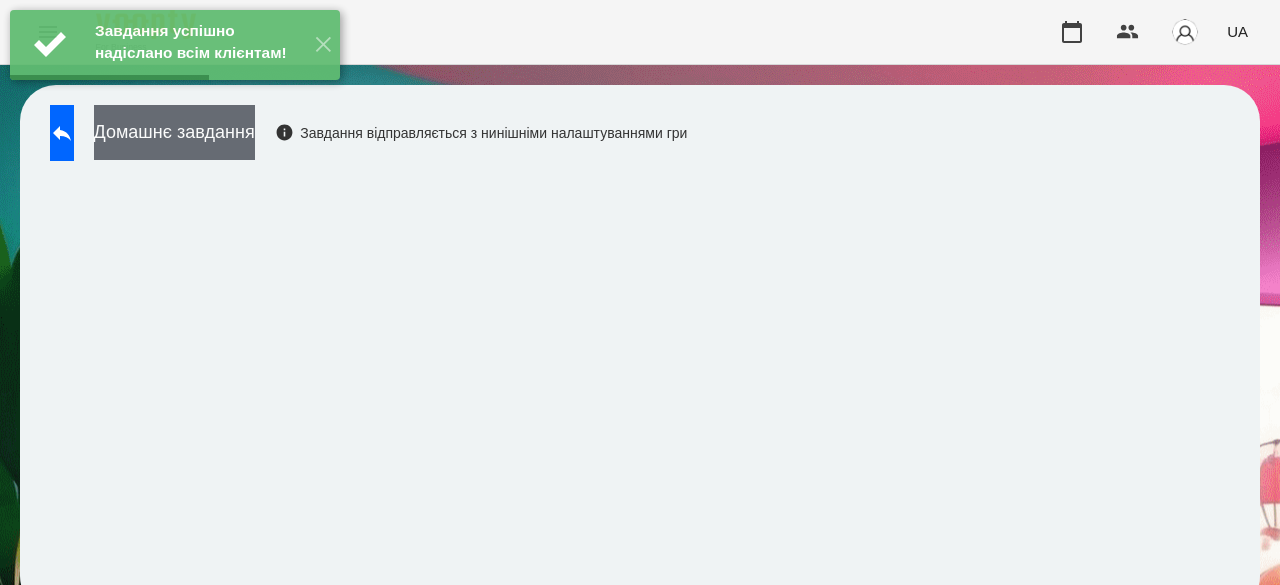 click on "Домашнє завдання" at bounding box center (174, 132) 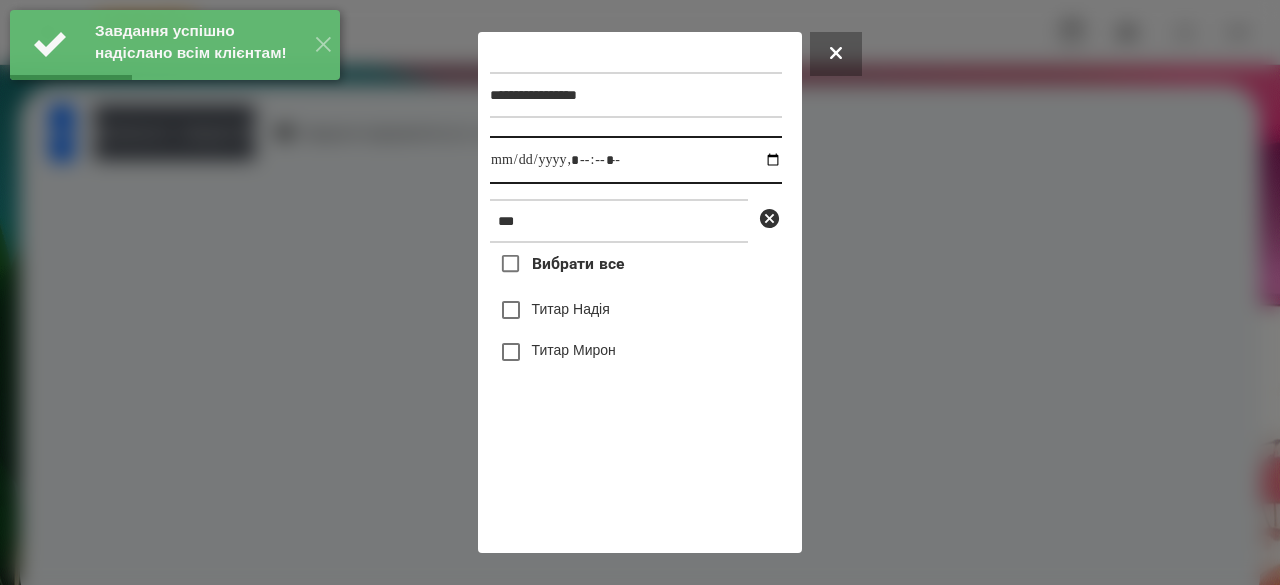 click at bounding box center (636, 160) 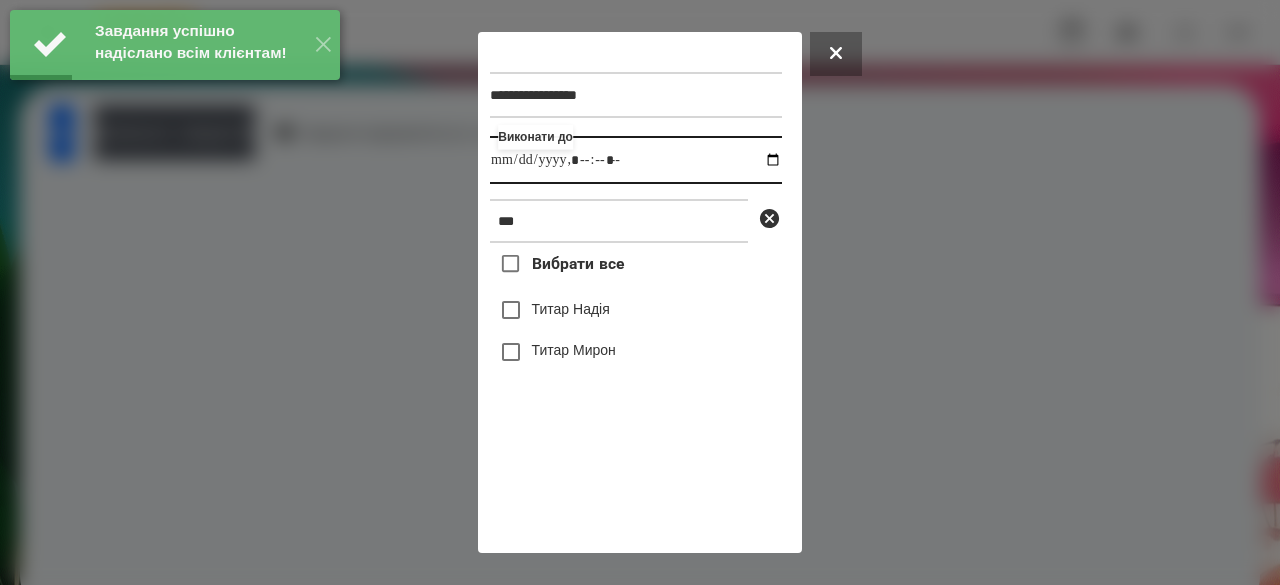 type on "**********" 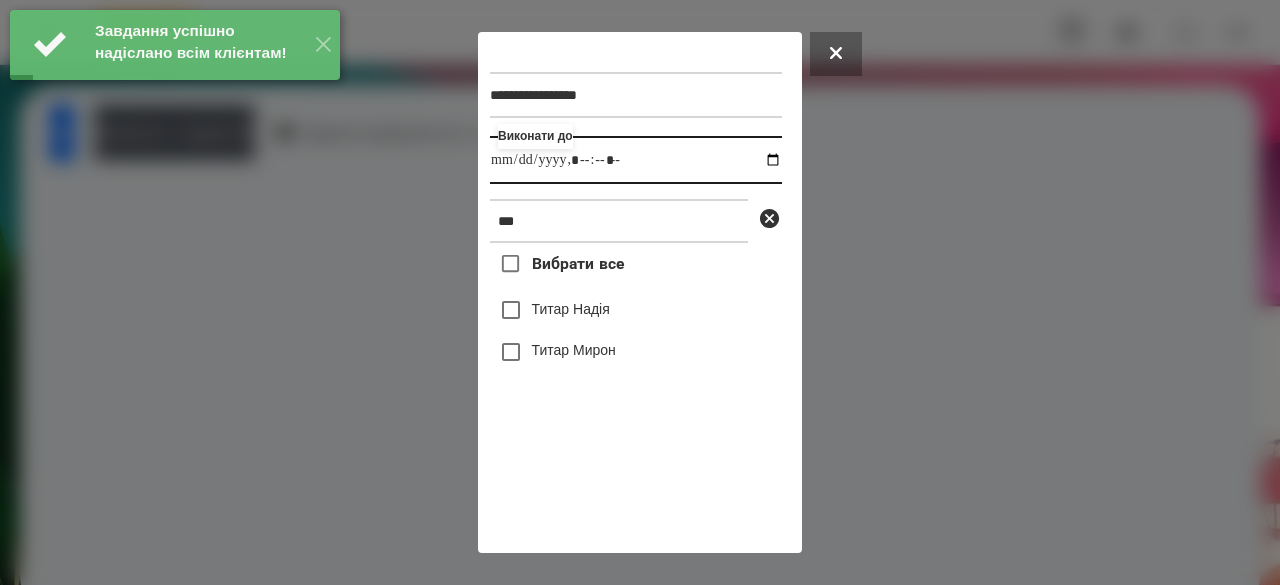 scroll, scrollTop: 66, scrollLeft: 0, axis: vertical 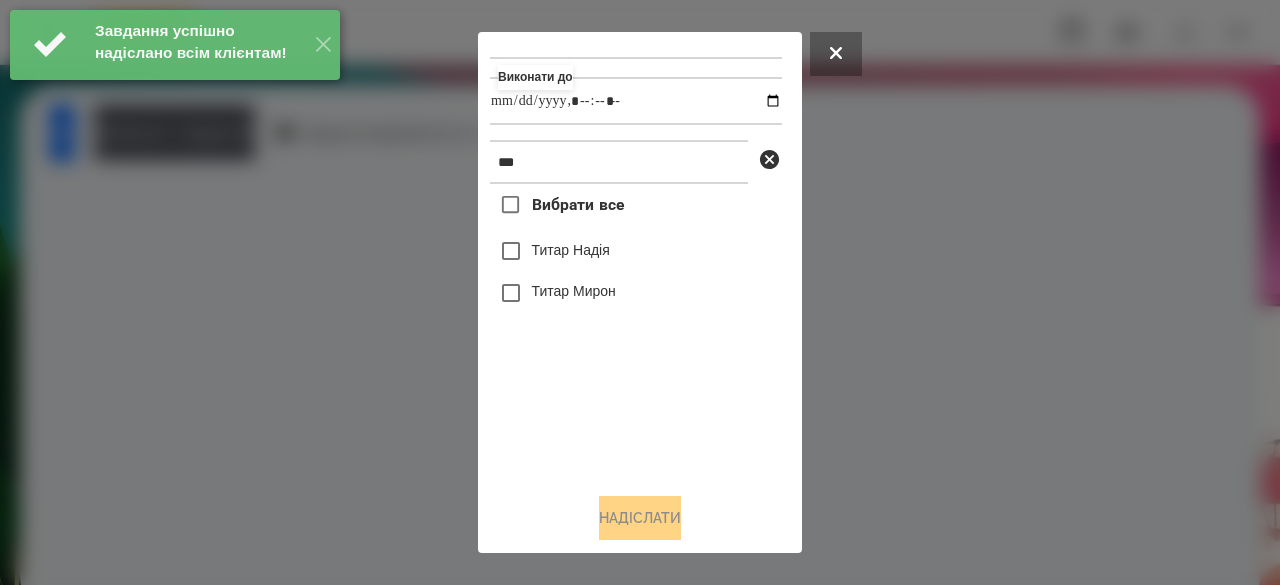 click on "Титар Надія" at bounding box center [636, 251] 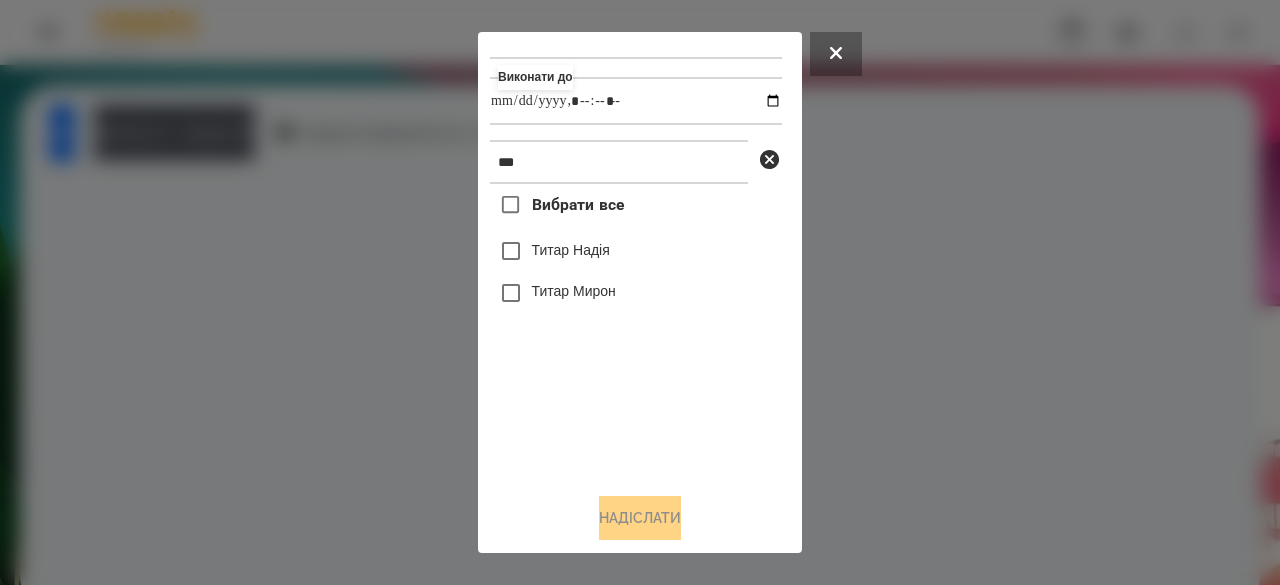 click on "Титар Надія" at bounding box center (571, 250) 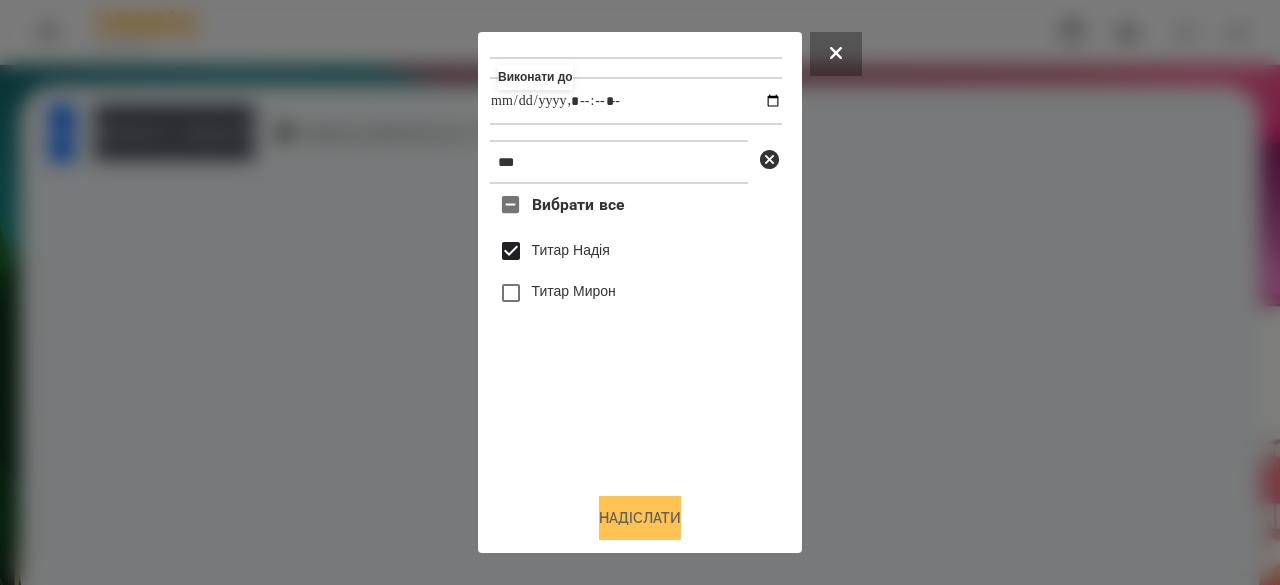 click on "Надіслати" at bounding box center [640, 518] 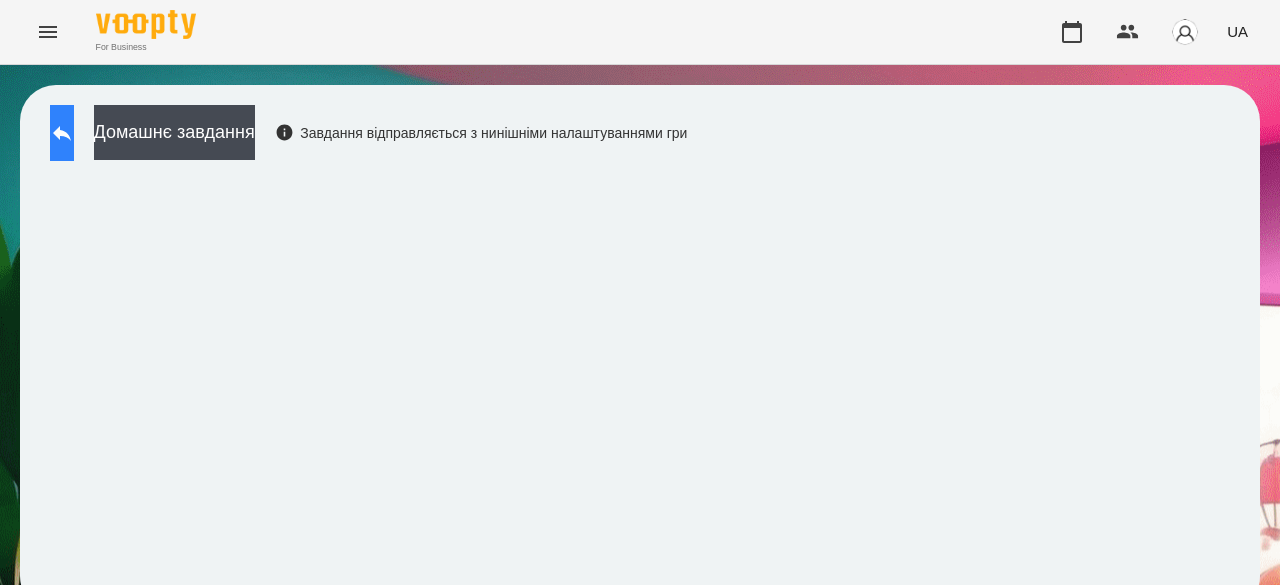 click 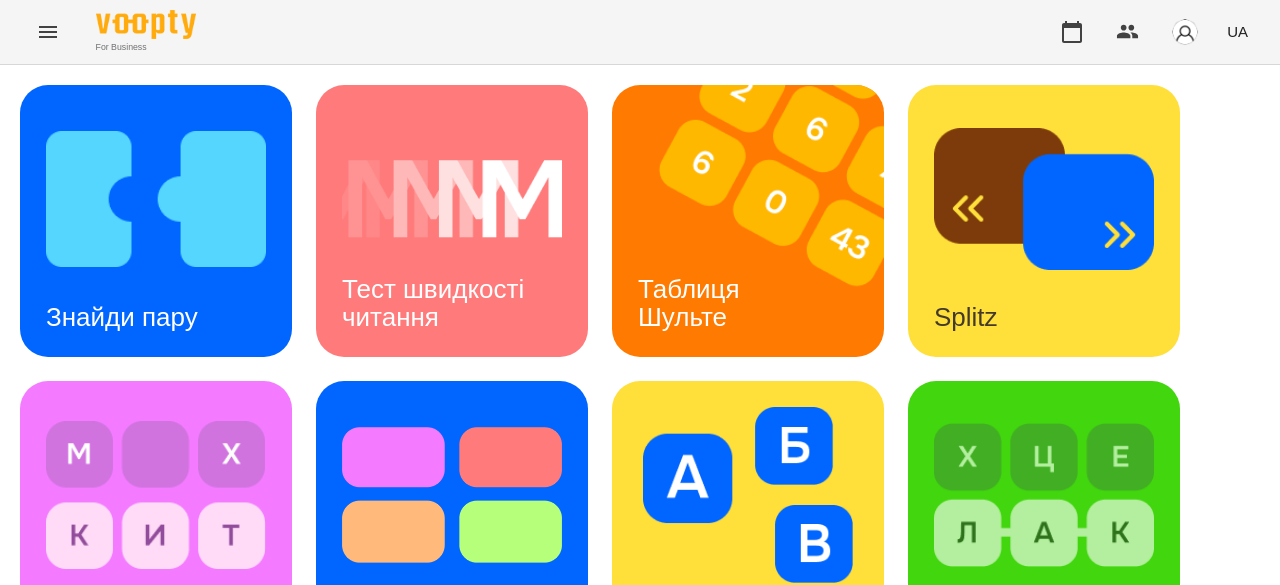 scroll, scrollTop: 302, scrollLeft: 0, axis: vertical 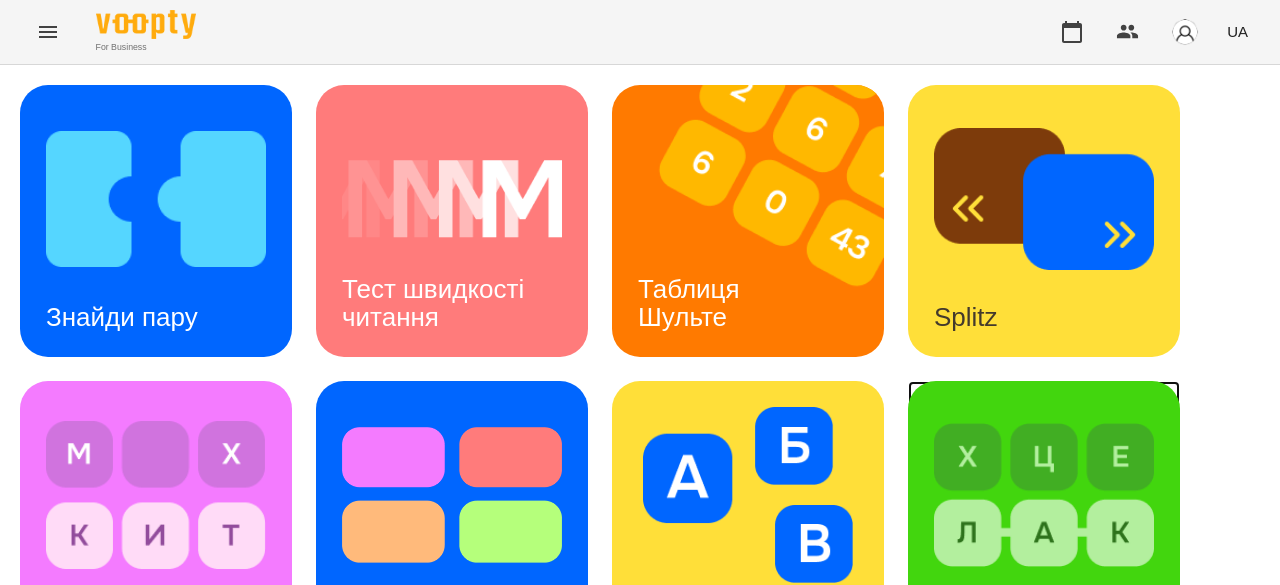 click at bounding box center (1044, 495) 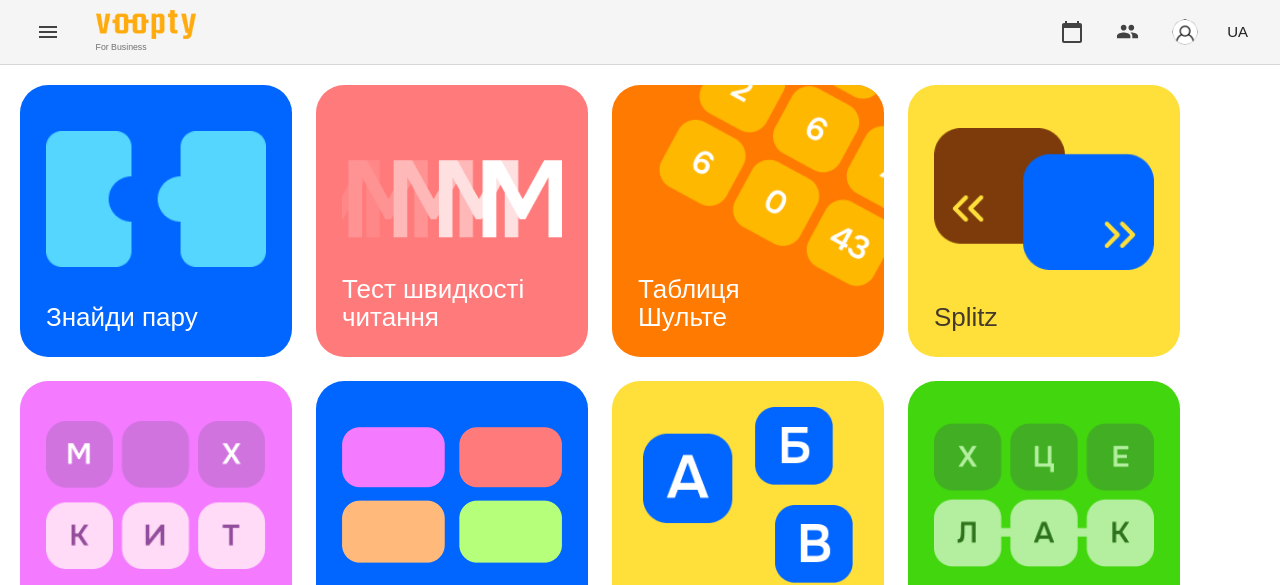scroll, scrollTop: 2, scrollLeft: 0, axis: vertical 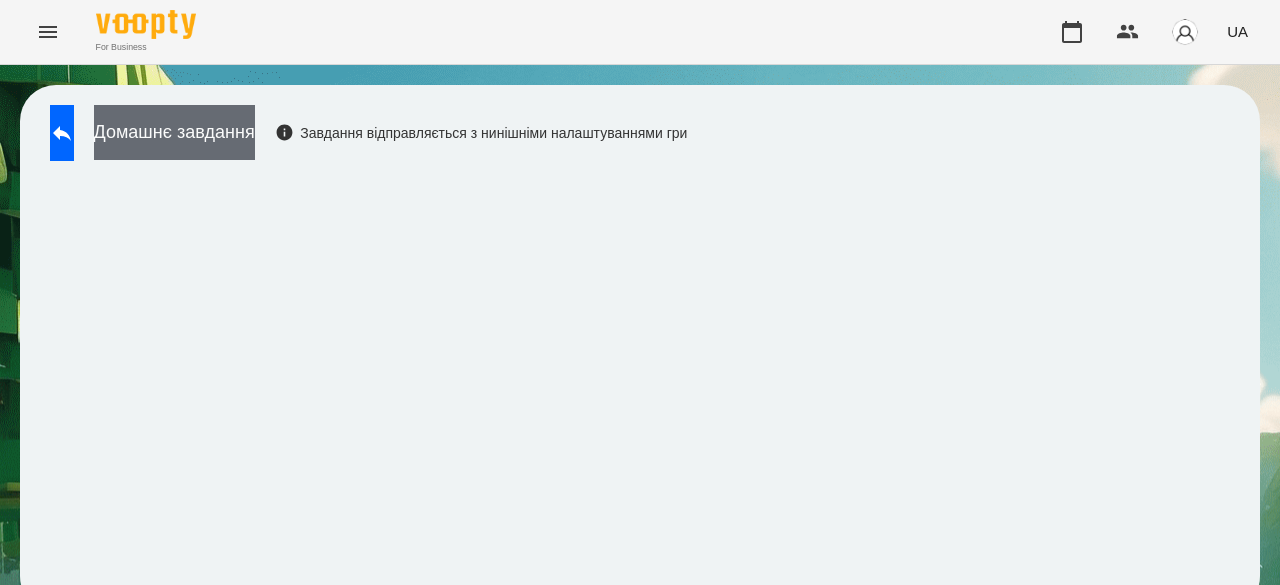 click on "Домашнє завдання" at bounding box center [174, 132] 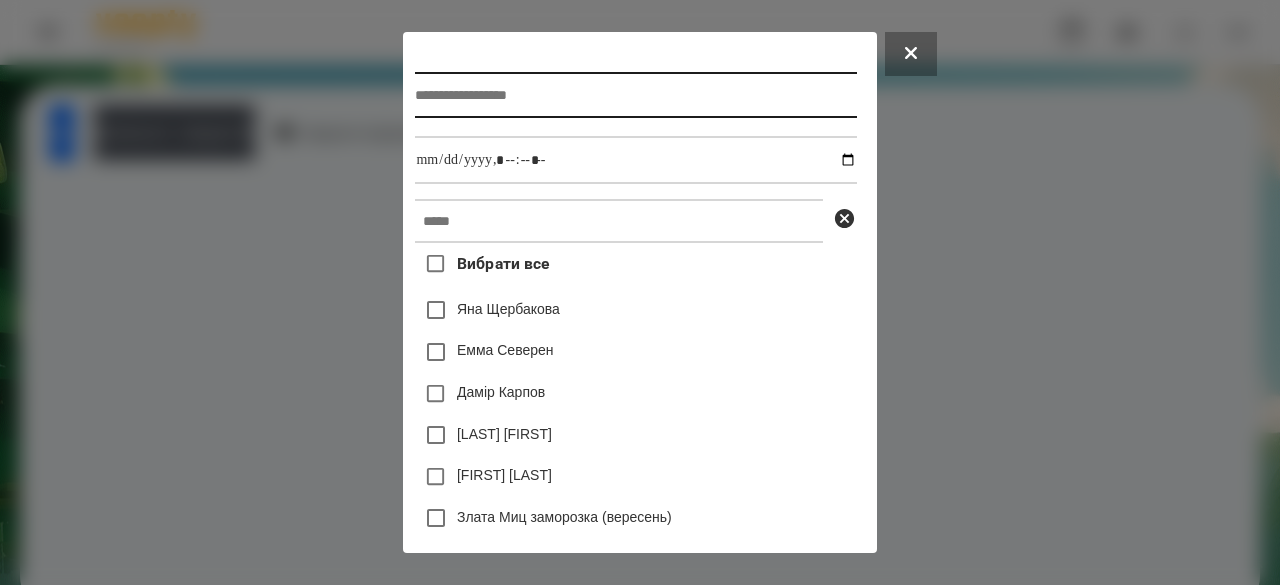click at bounding box center [635, 95] 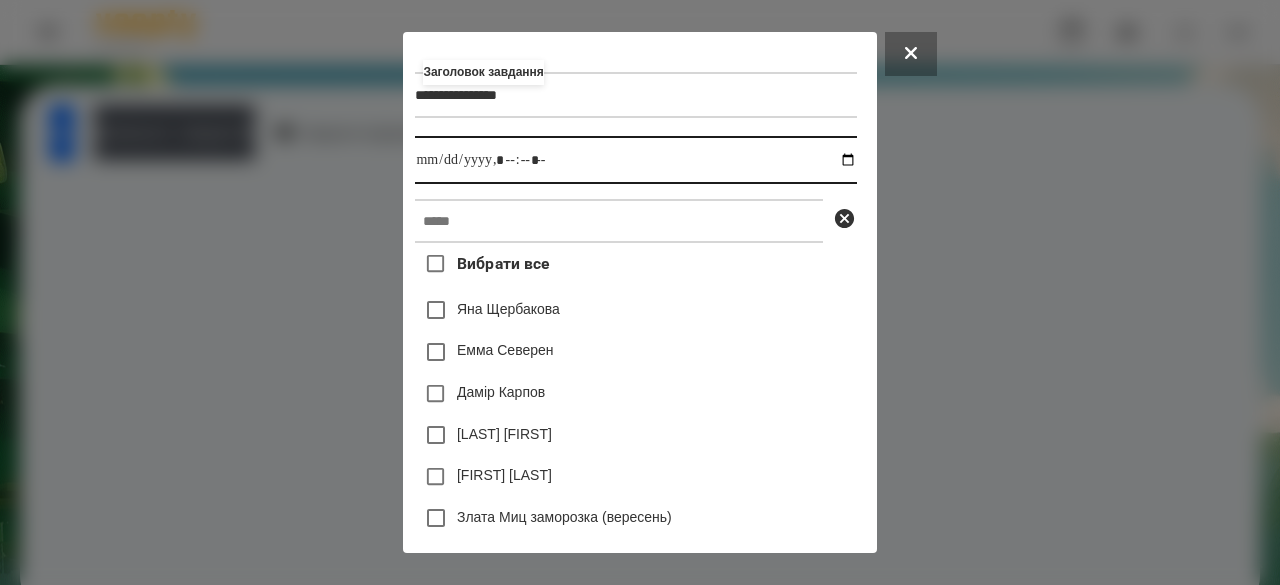 click at bounding box center [635, 160] 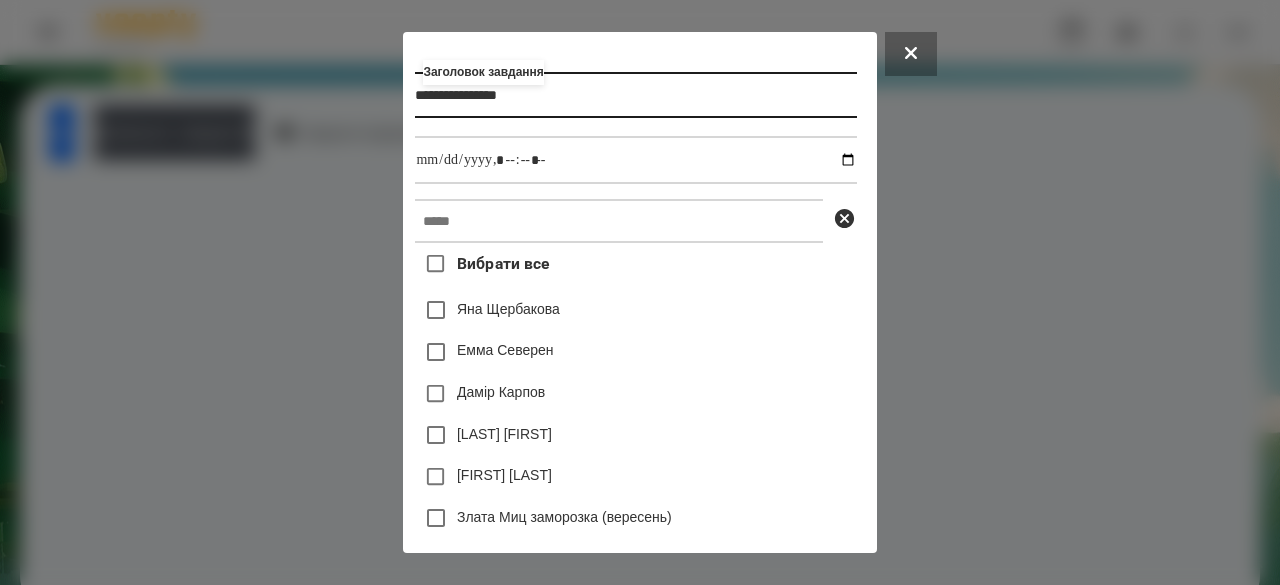 click on "**********" at bounding box center [635, 95] 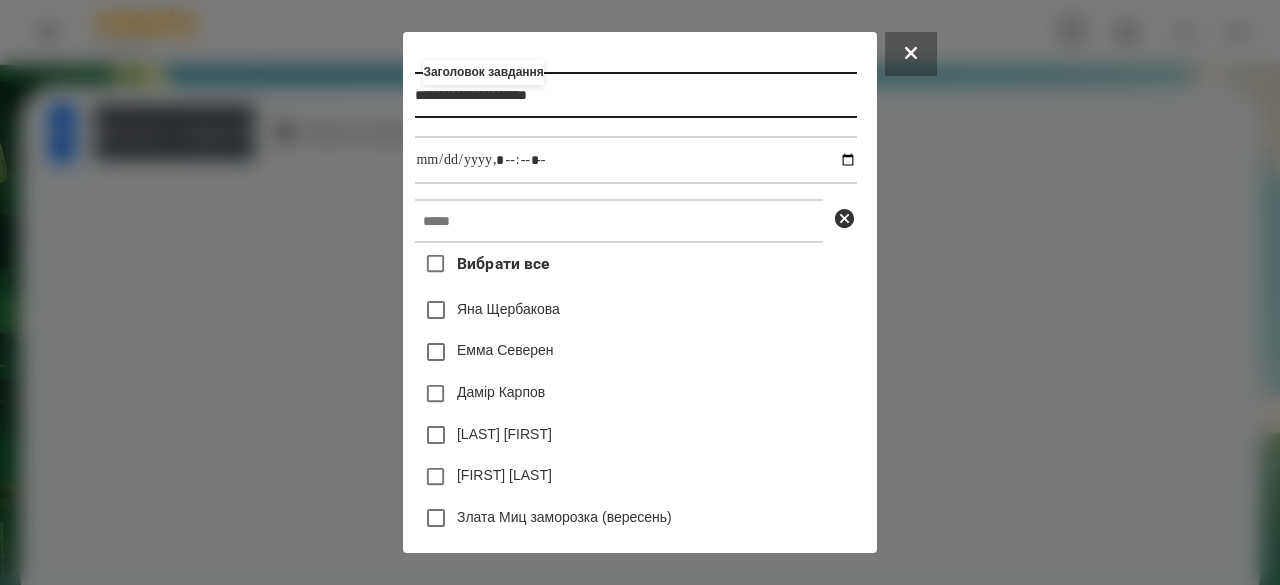 click on "**********" at bounding box center (635, 95) 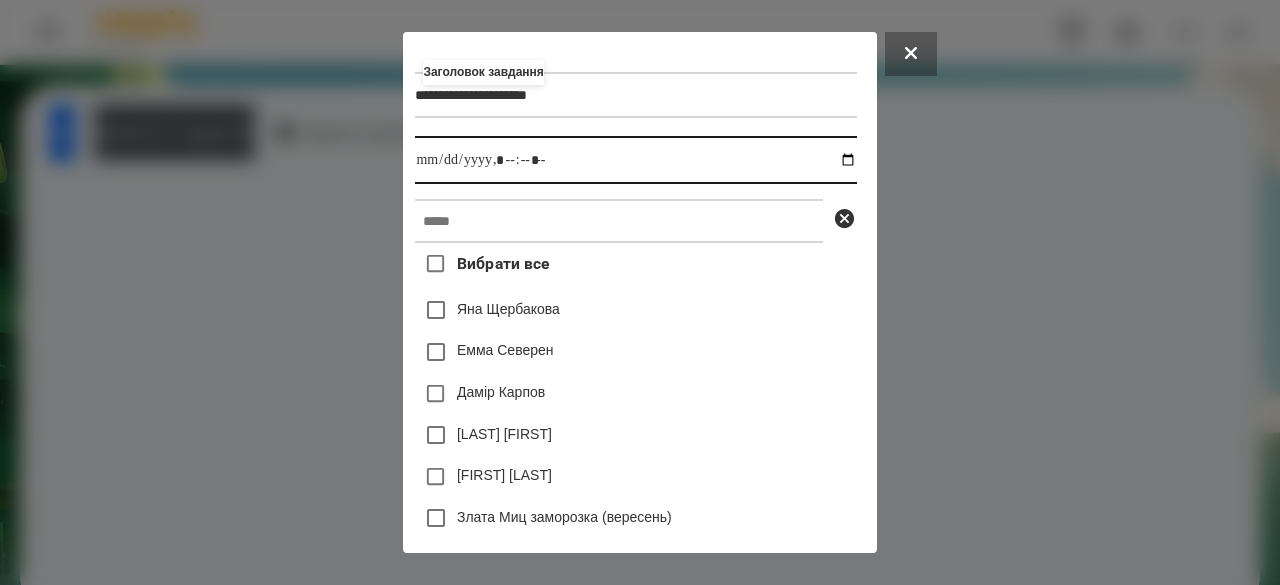 click at bounding box center [635, 160] 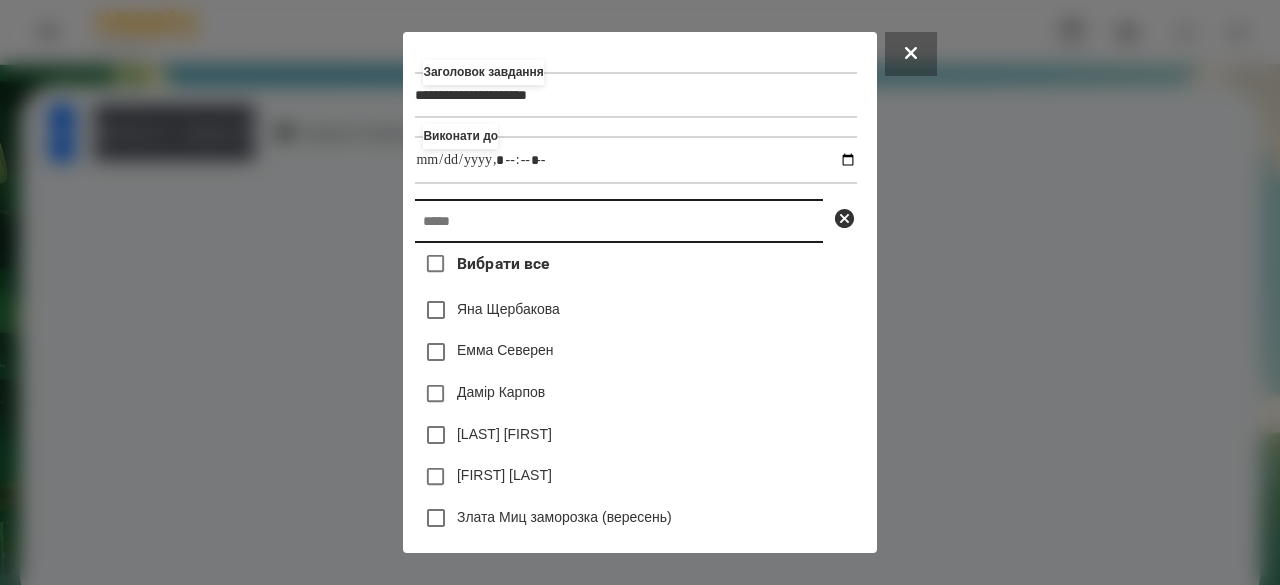 click at bounding box center (619, 221) 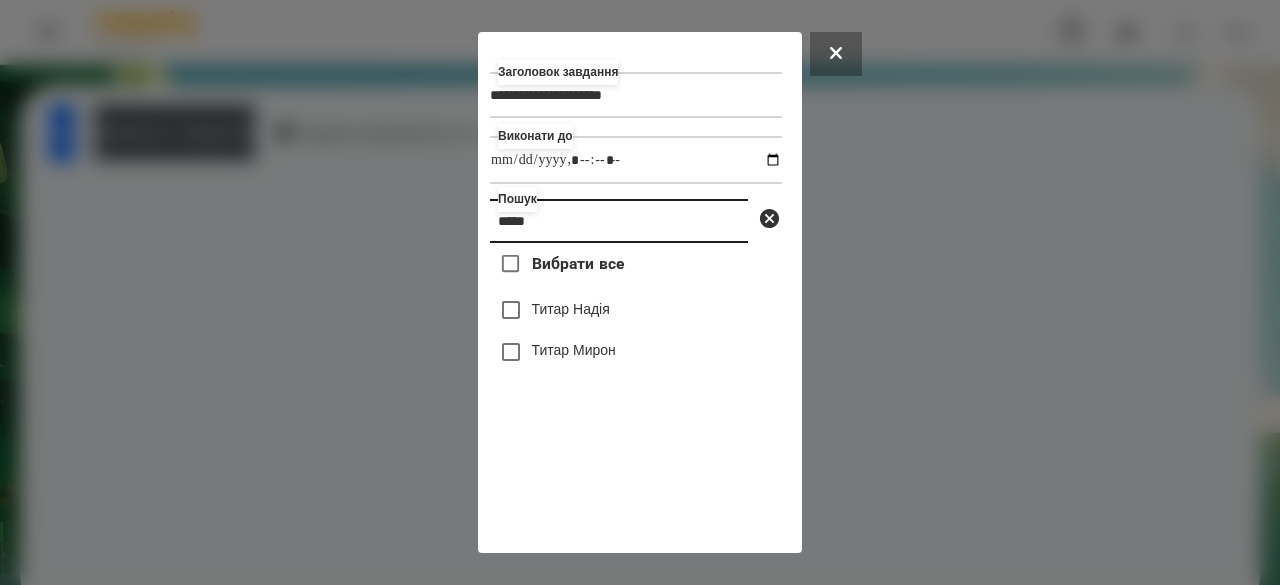 type on "*****" 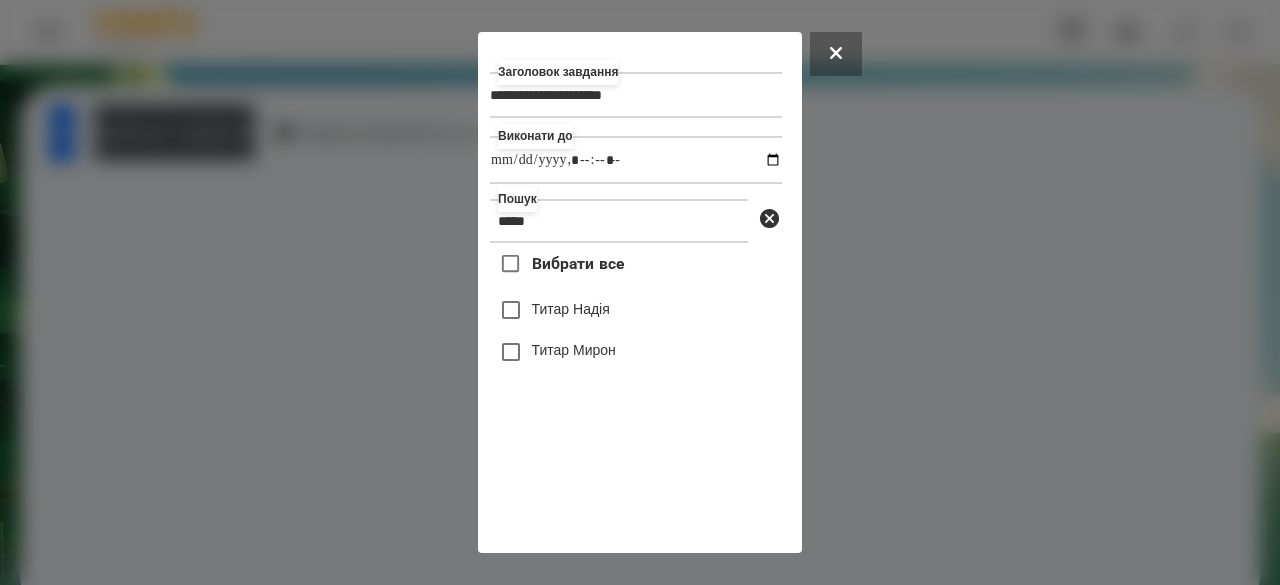 click on "Титар Надія" at bounding box center [571, 309] 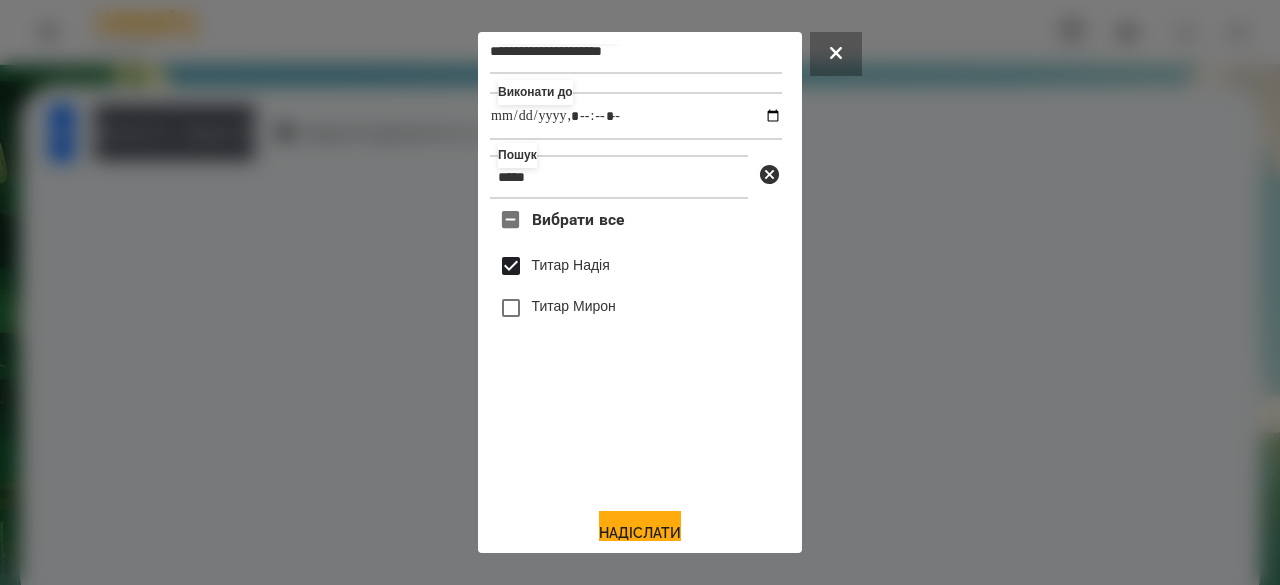 scroll, scrollTop: 66, scrollLeft: 0, axis: vertical 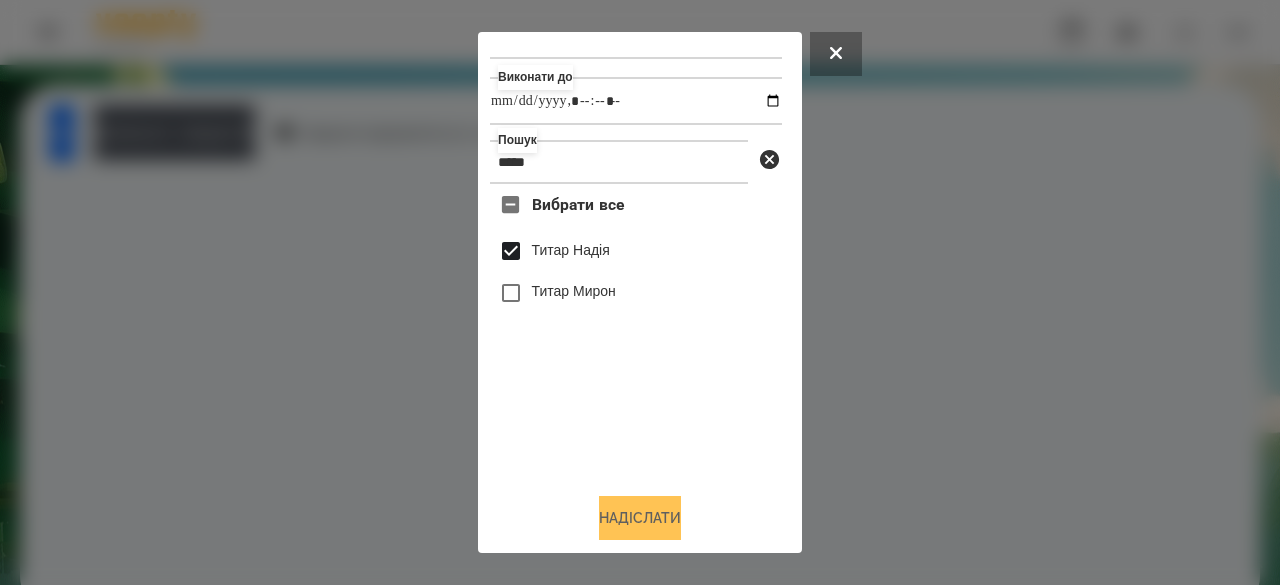click on "Надіслати" at bounding box center [640, 518] 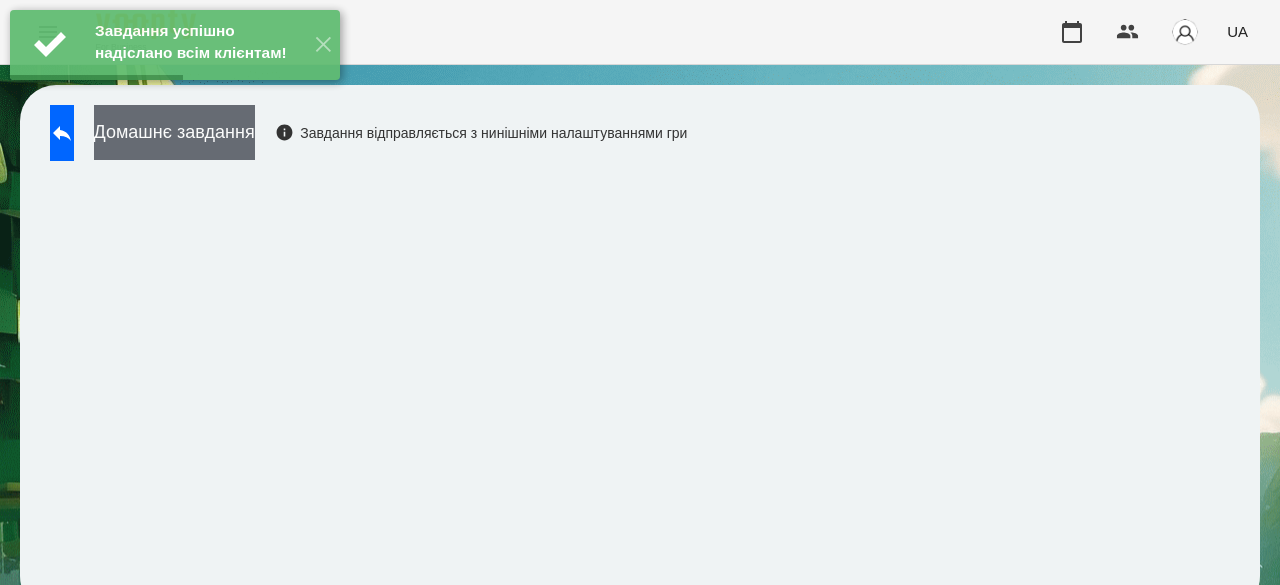 click on "Домашнє завдання" at bounding box center (174, 132) 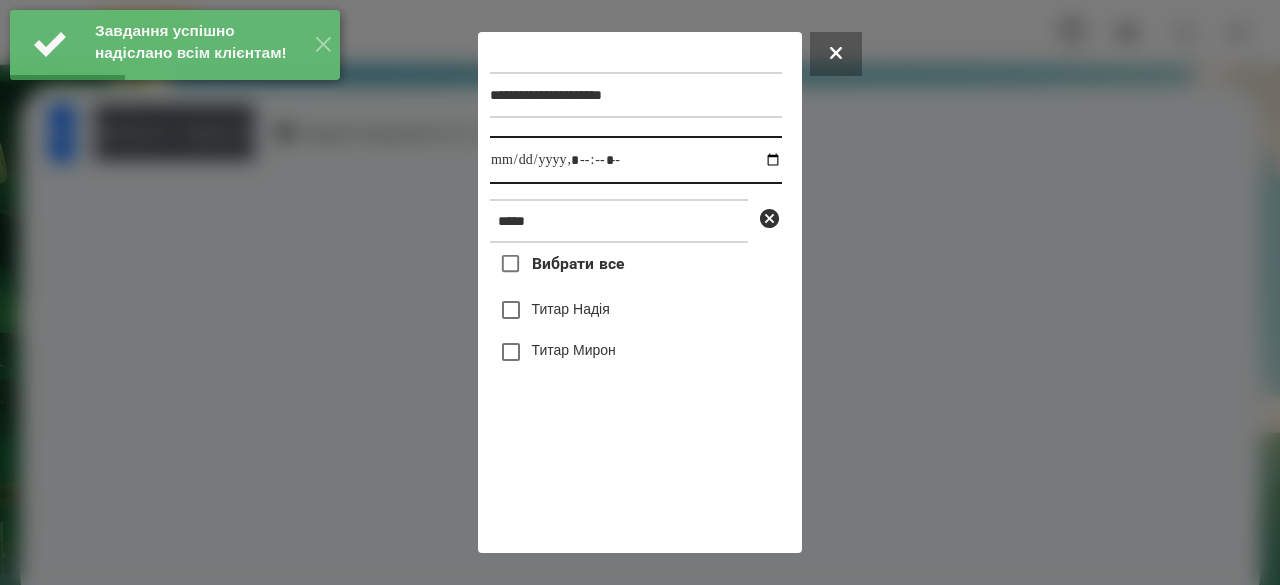 click at bounding box center (636, 160) 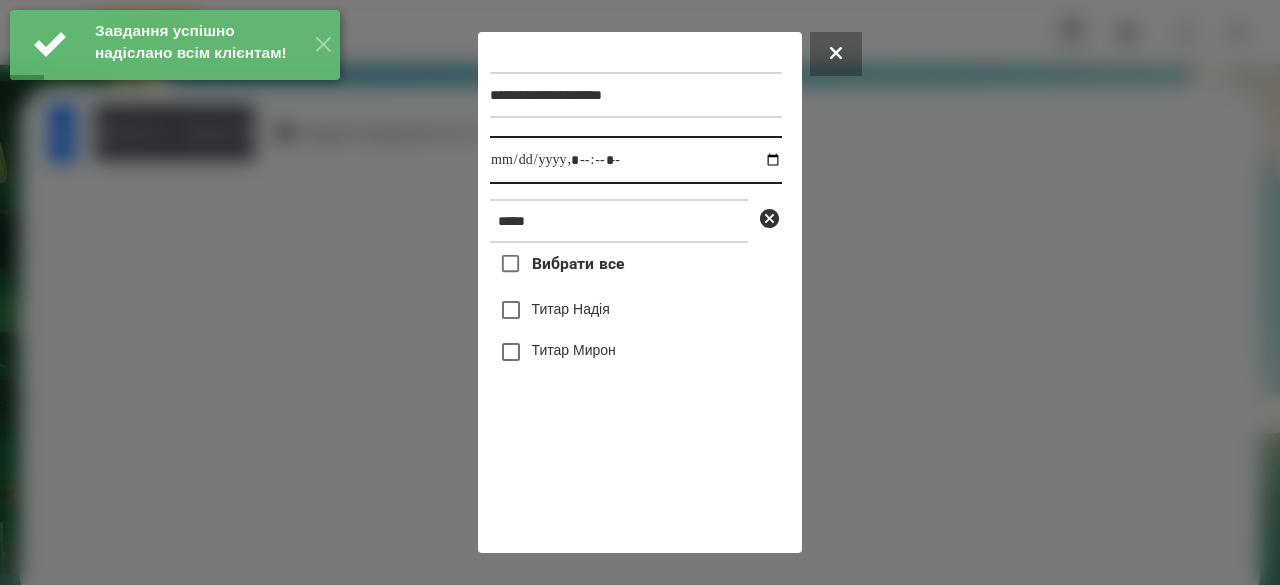 type on "**********" 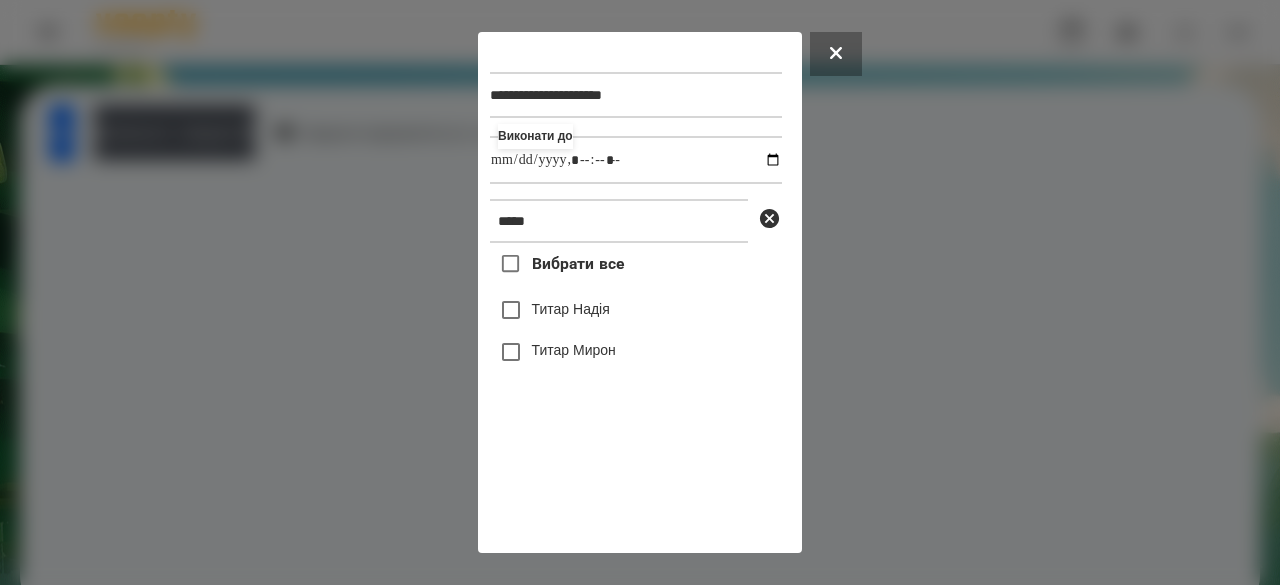 click on "Титар Надія" at bounding box center (571, 309) 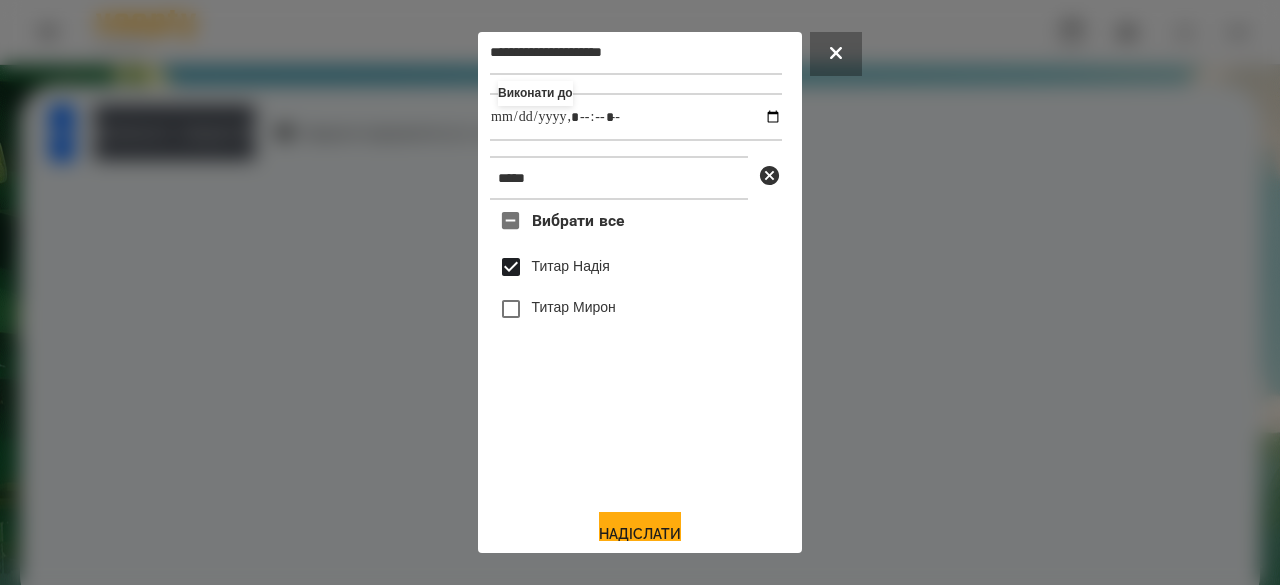 scroll, scrollTop: 66, scrollLeft: 0, axis: vertical 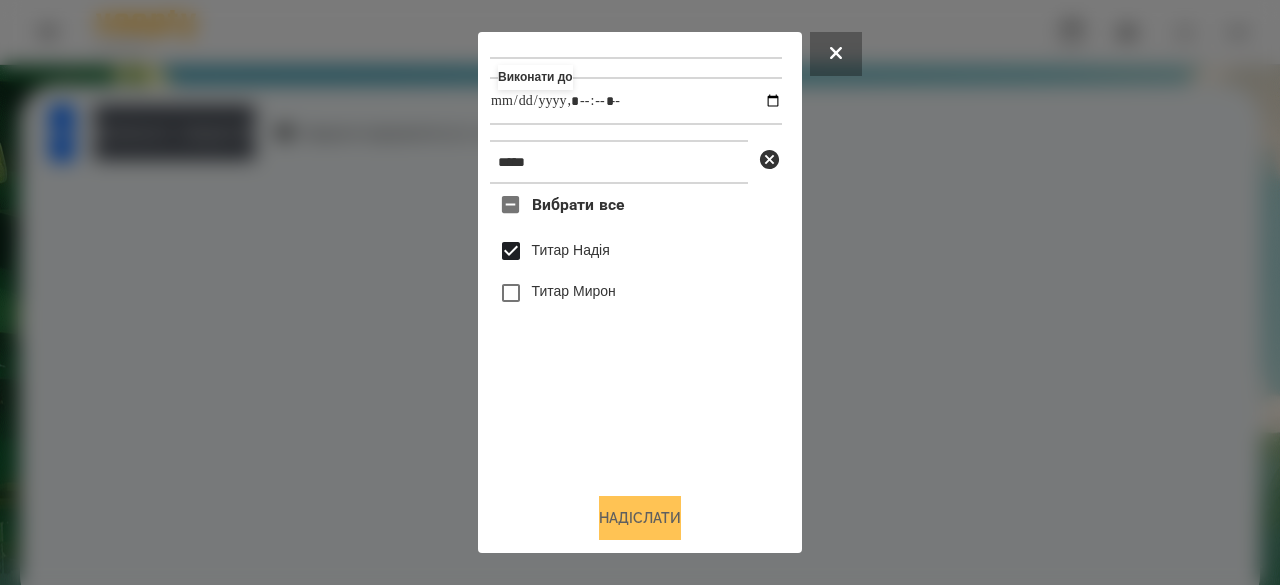 click on "Надіслати" at bounding box center [640, 518] 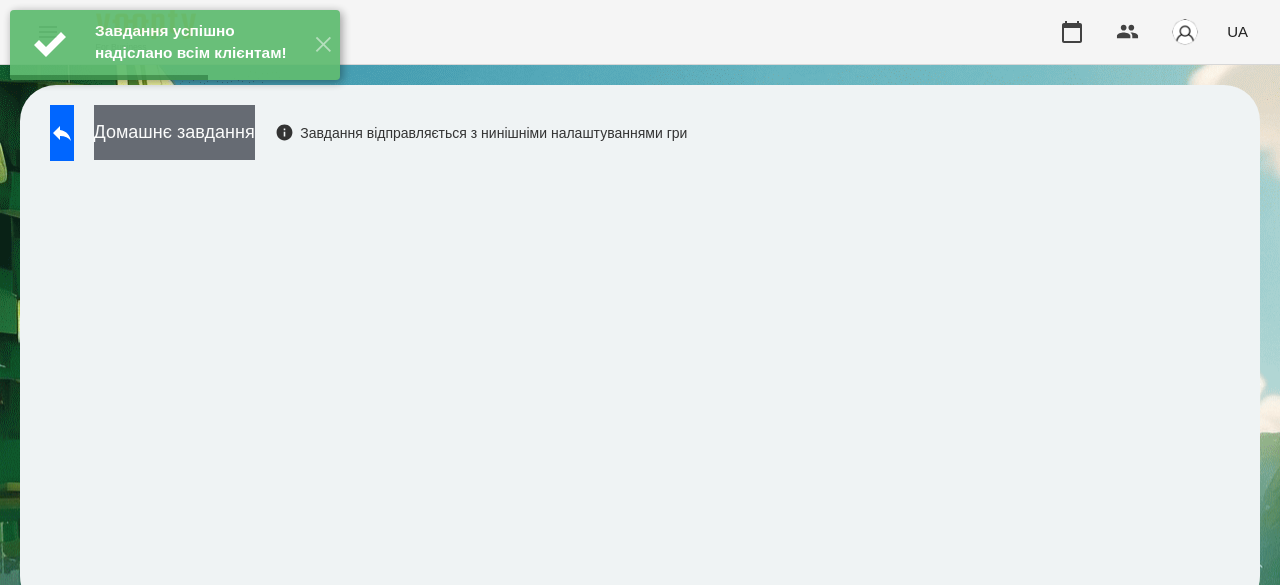 click on "Домашнє завдання" at bounding box center (174, 132) 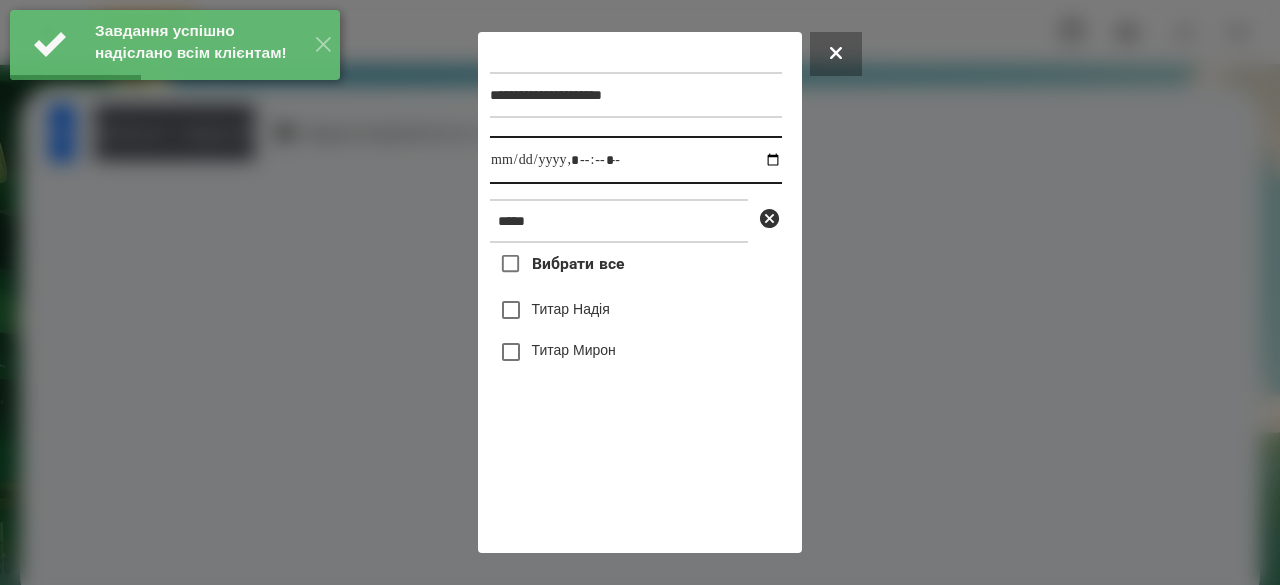 click at bounding box center (636, 160) 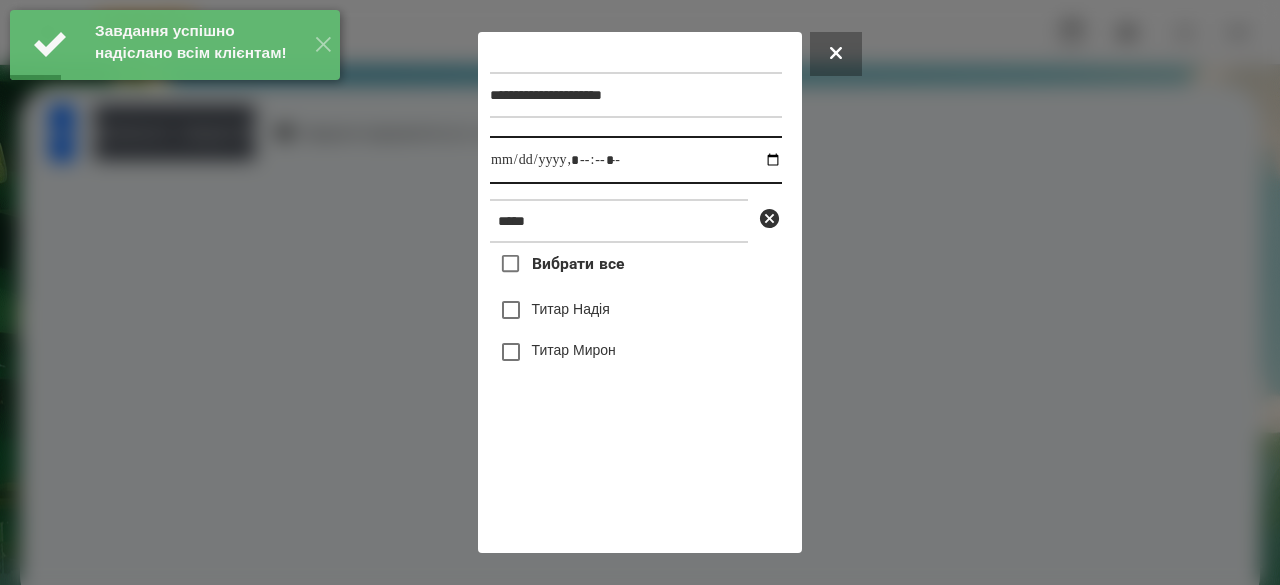 type on "**********" 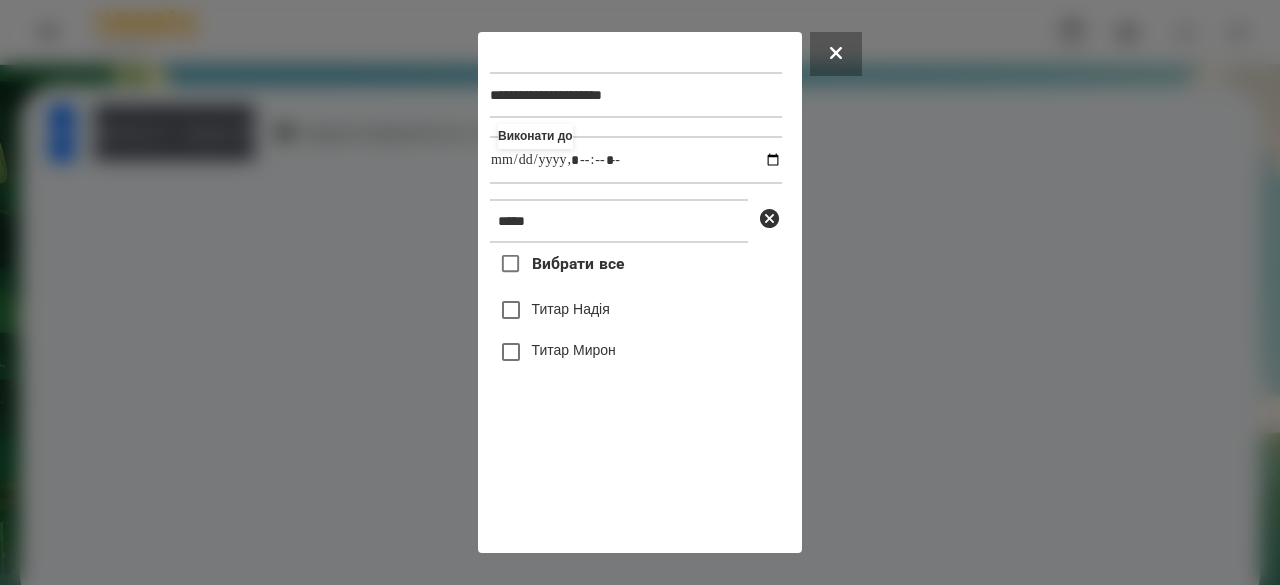 click on "Титар Надія" at bounding box center [571, 309] 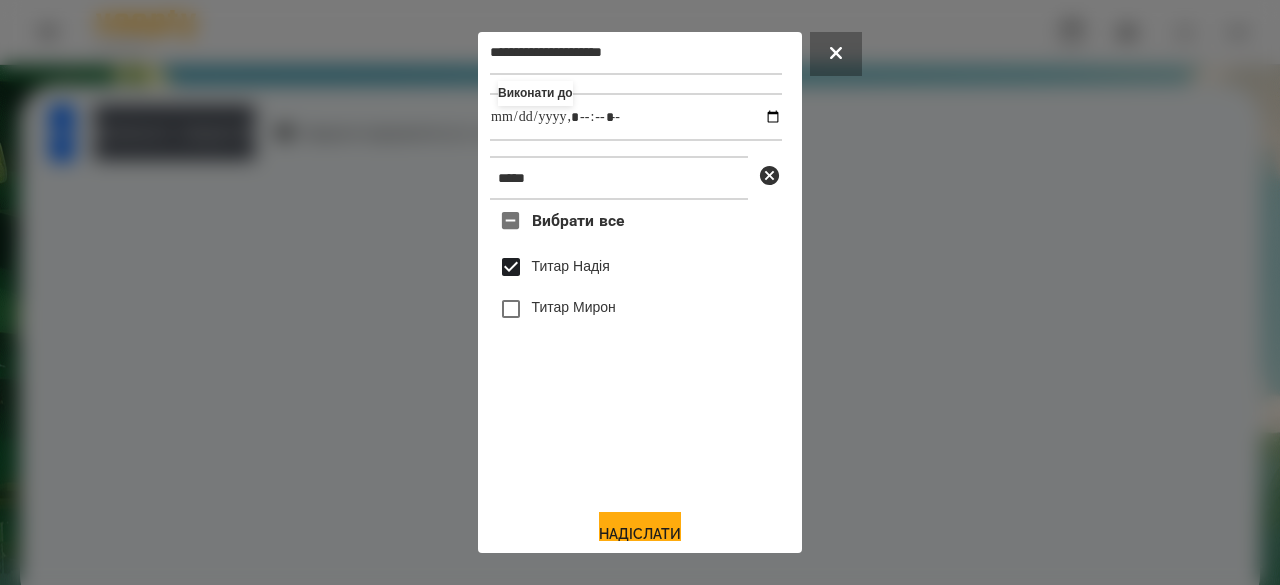 scroll, scrollTop: 66, scrollLeft: 0, axis: vertical 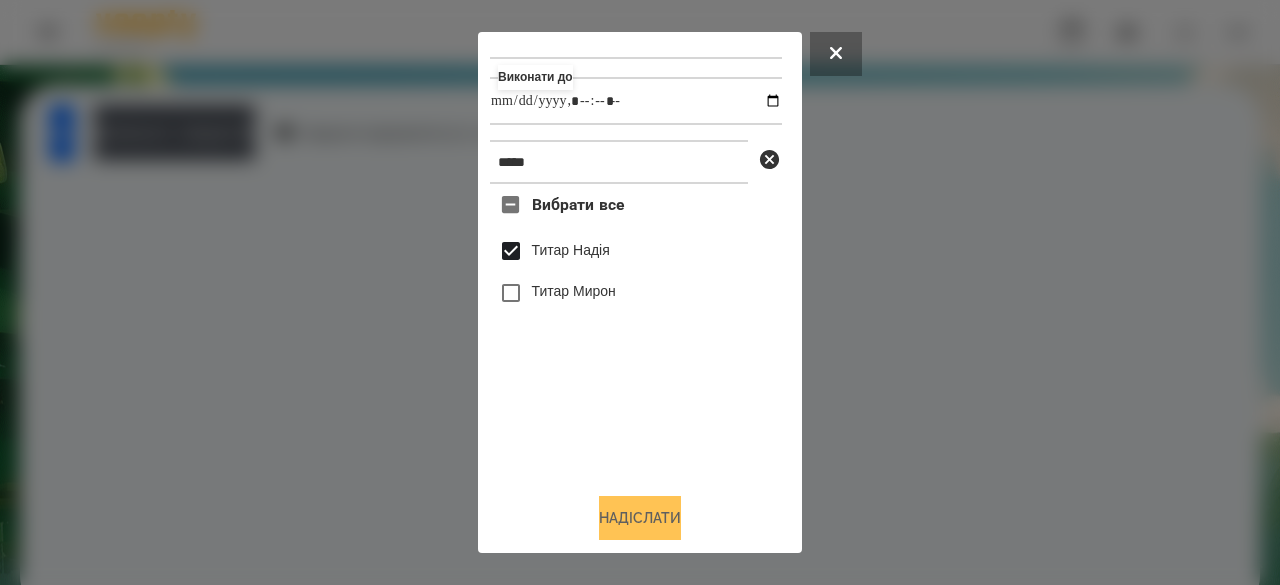 click on "Надіслати" at bounding box center [640, 518] 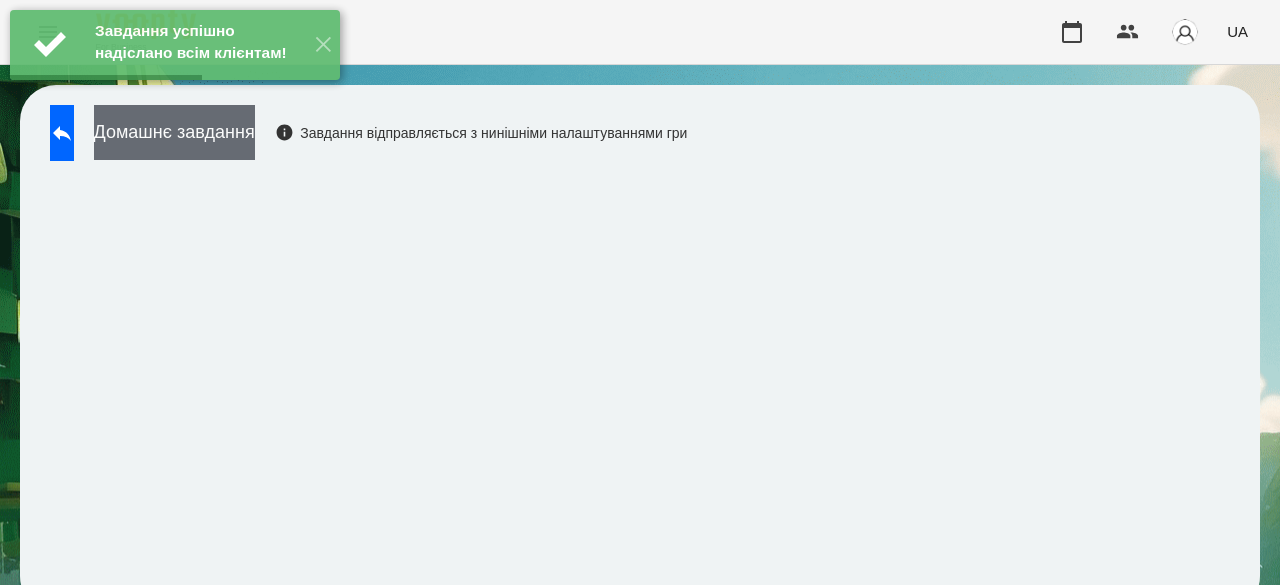 click on "Домашнє завдання" at bounding box center [174, 132] 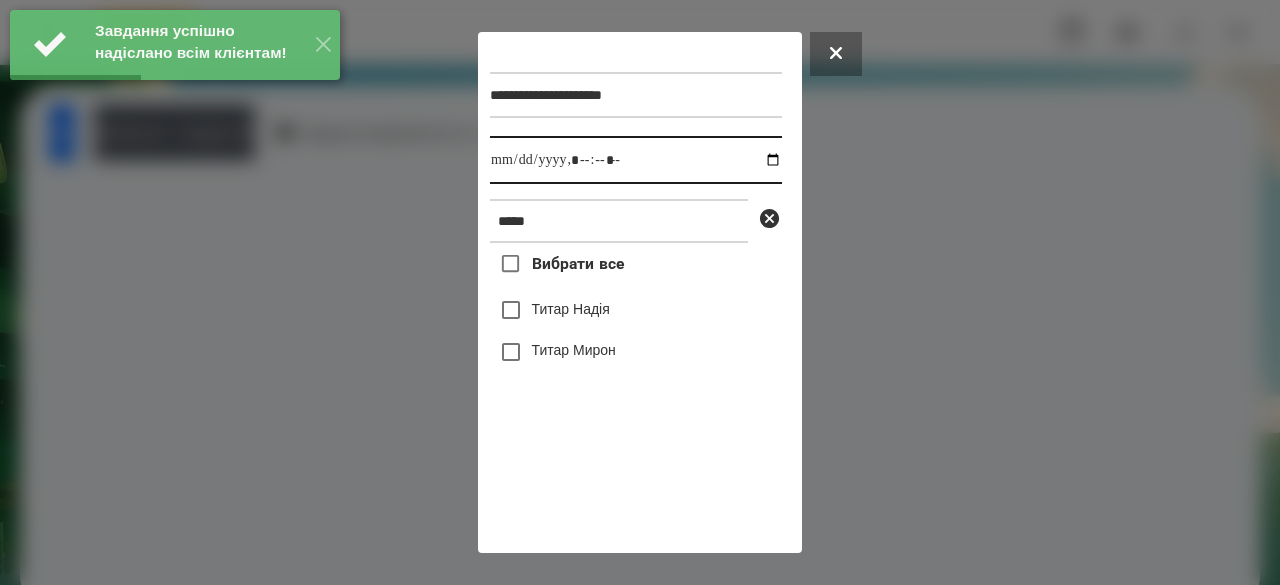 click at bounding box center (636, 160) 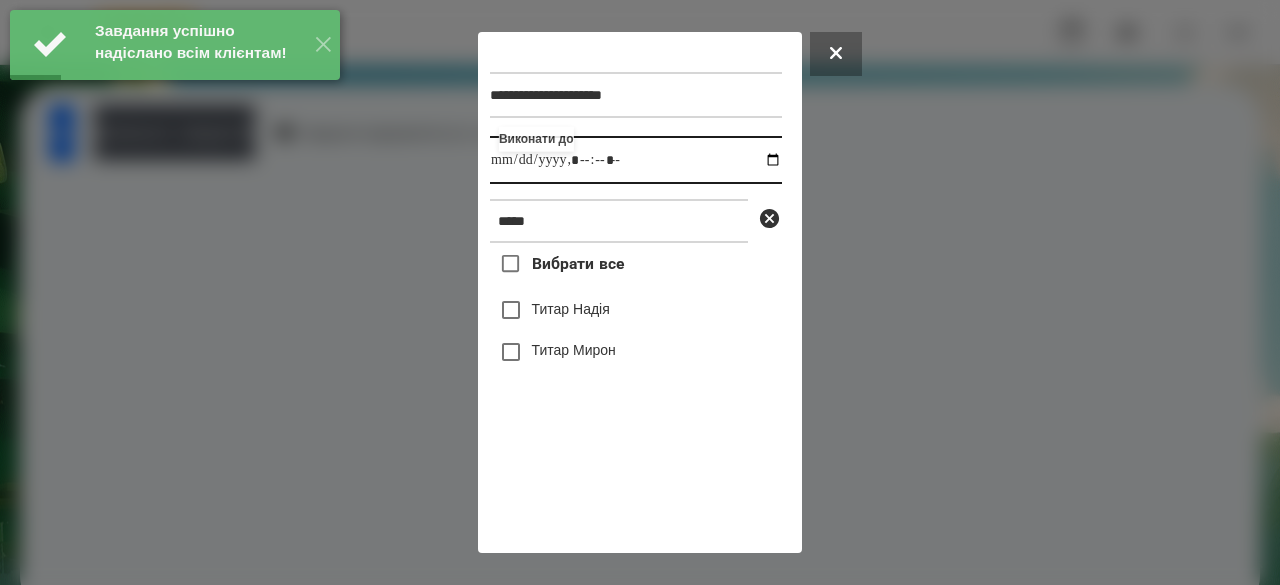 type on "**********" 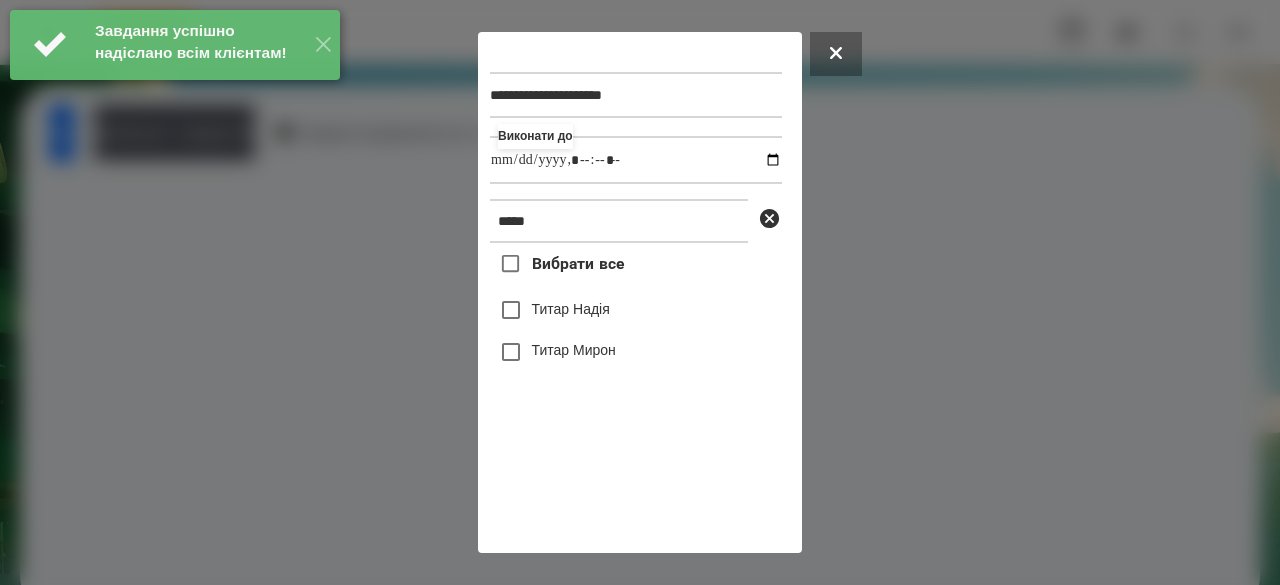 click on "Титар Надія" at bounding box center (571, 309) 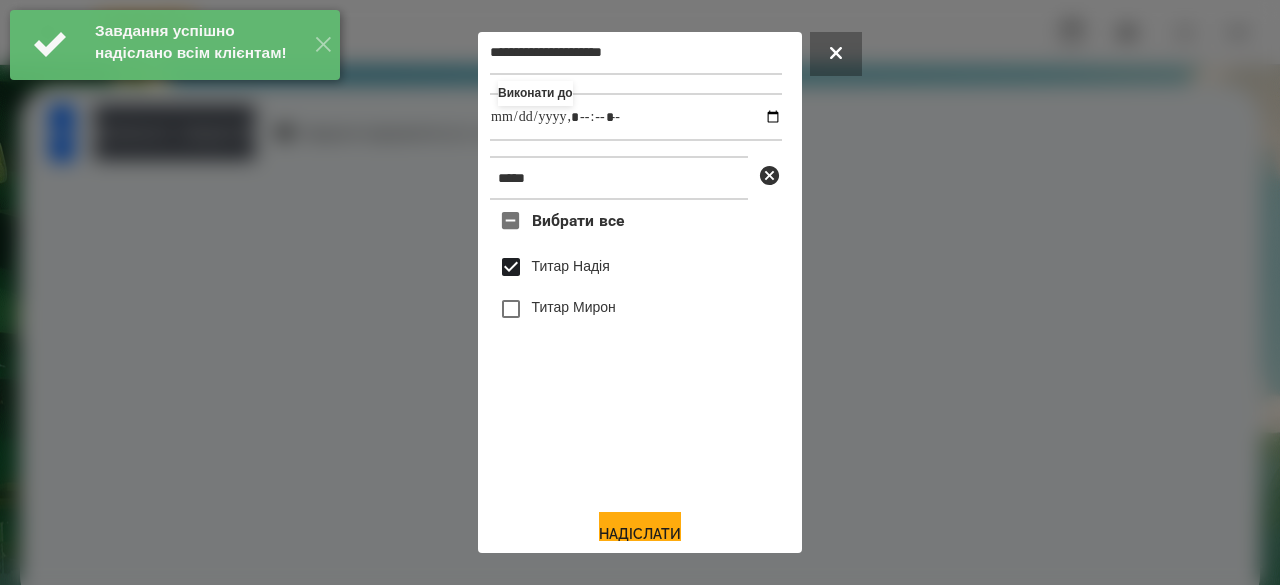 scroll, scrollTop: 66, scrollLeft: 0, axis: vertical 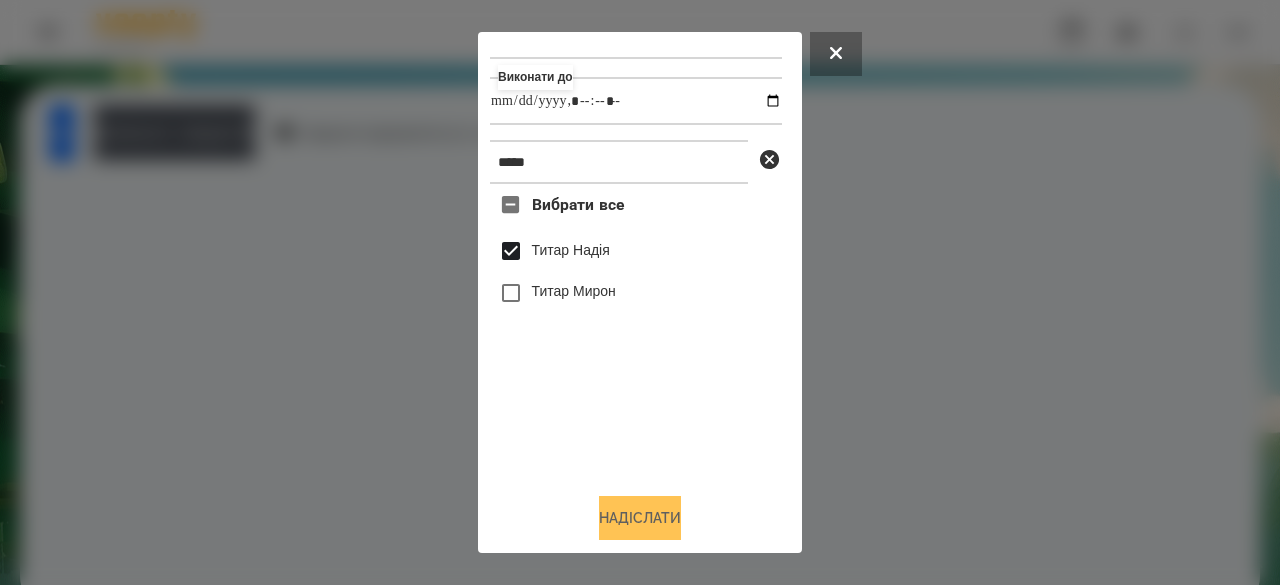 click on "Надіслати" at bounding box center [640, 518] 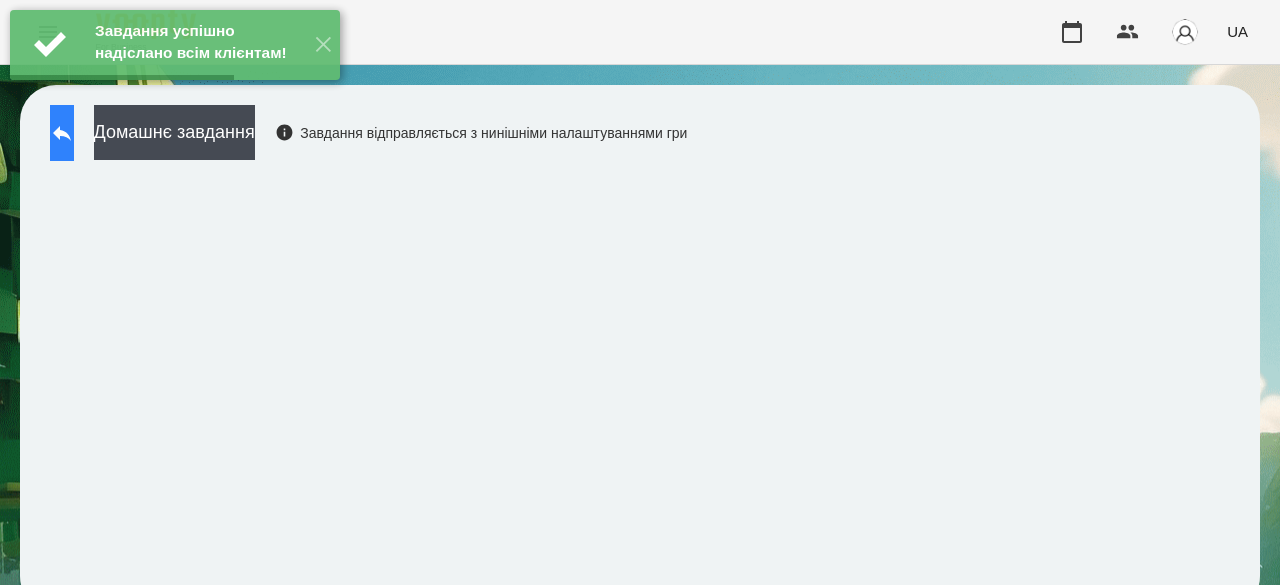 click at bounding box center (62, 133) 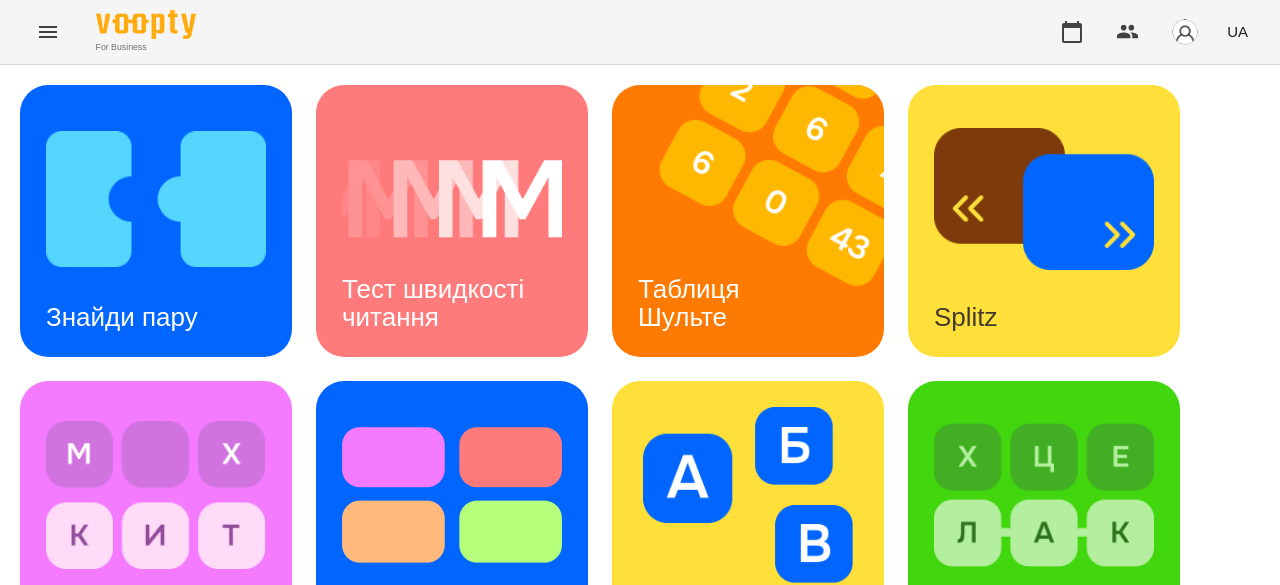 click at bounding box center [168, 813] 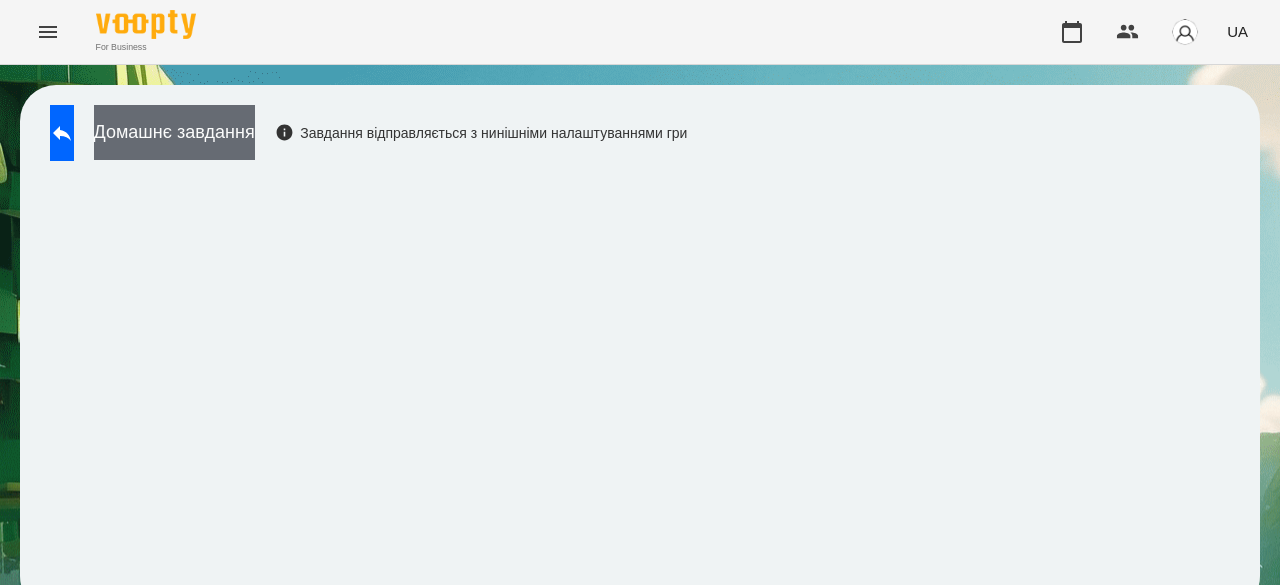 click on "Домашнє завдання" at bounding box center [174, 132] 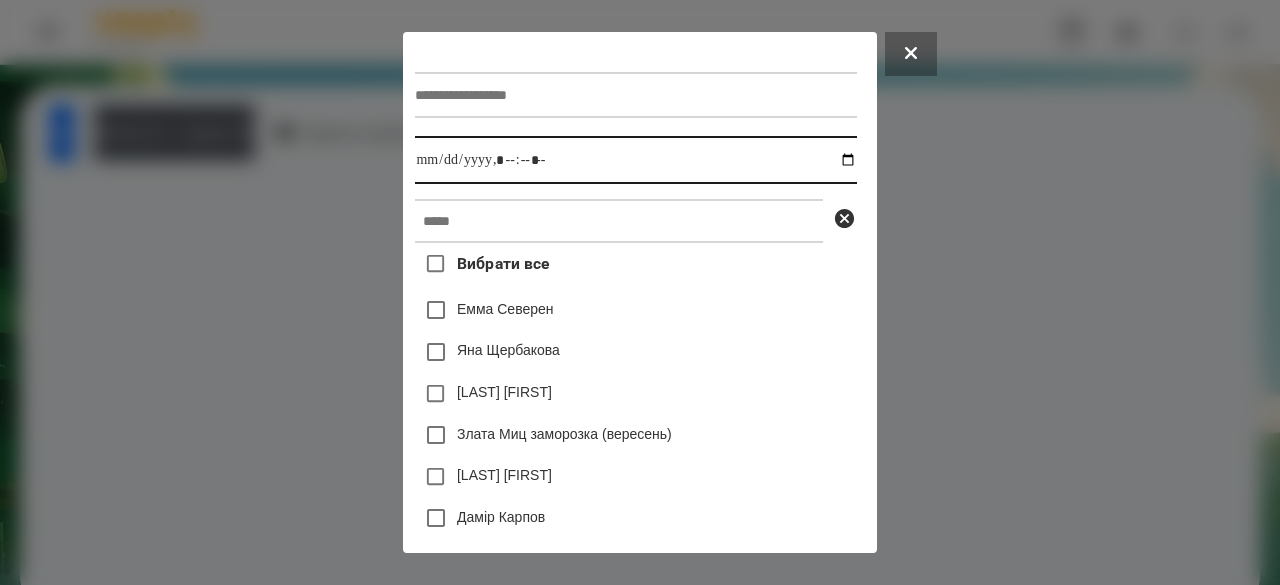 click at bounding box center [635, 160] 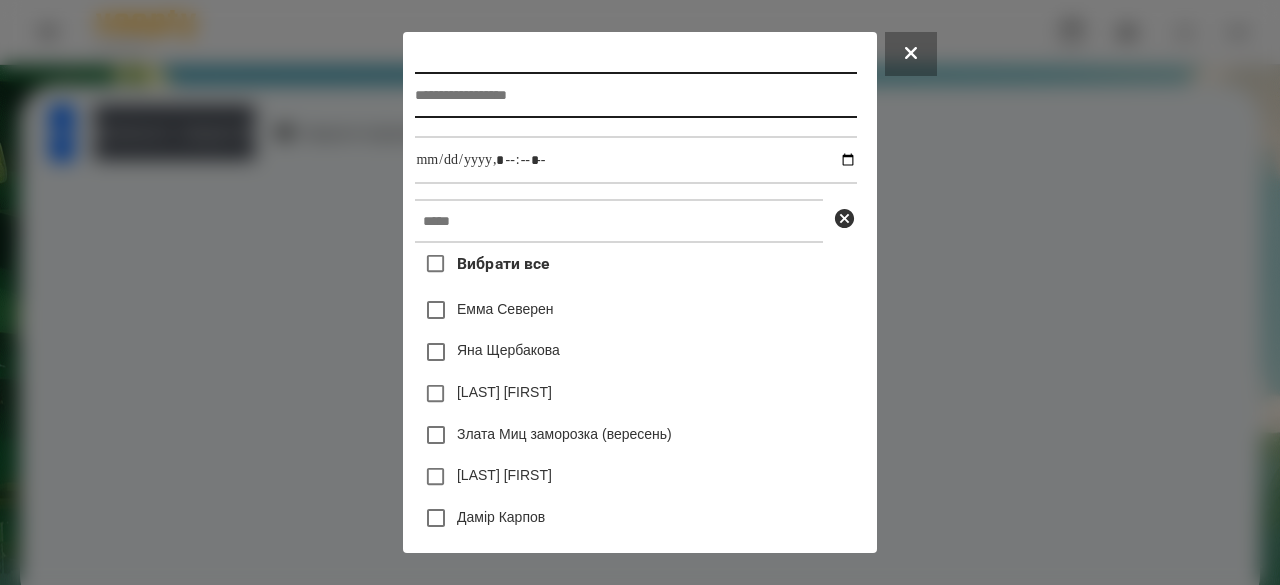 click at bounding box center (635, 95) 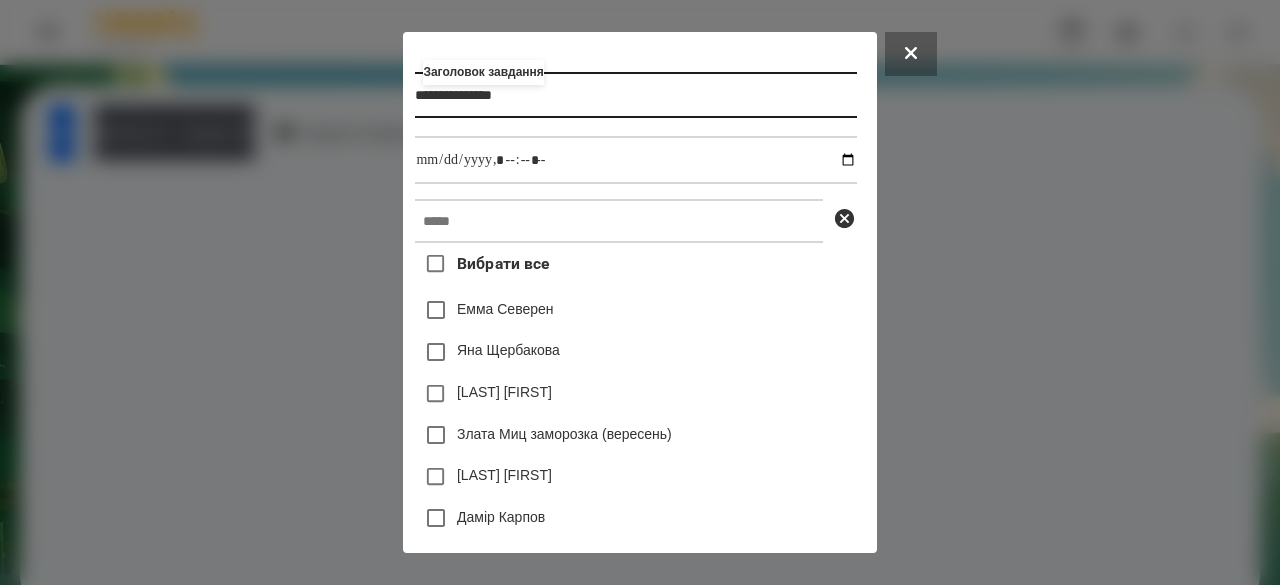 type on "**********" 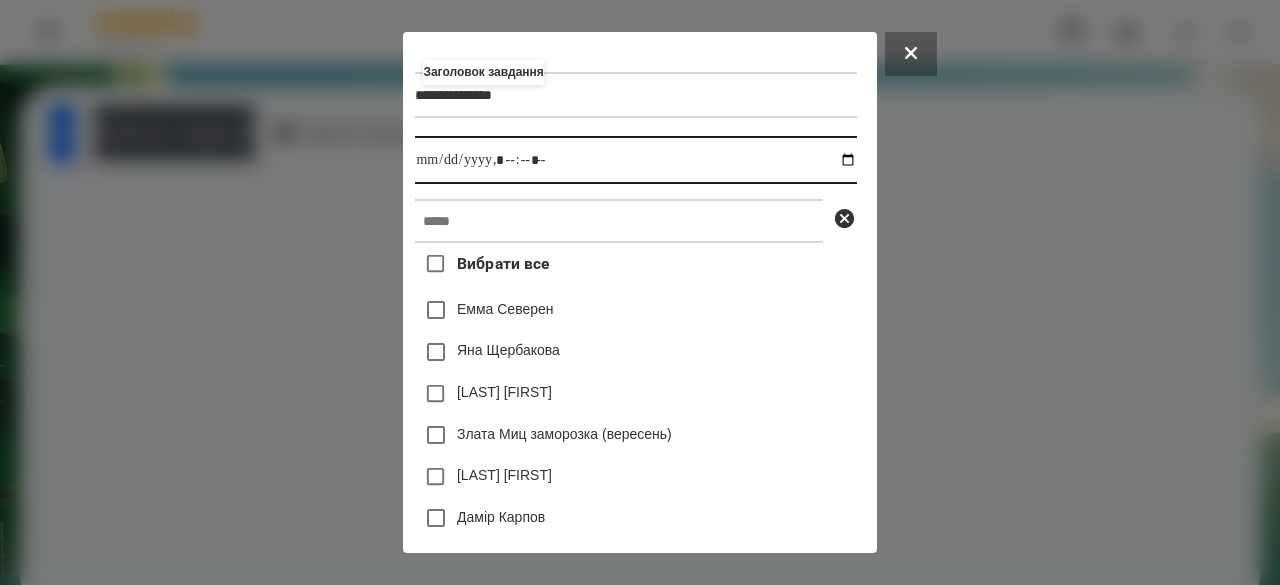click at bounding box center (635, 160) 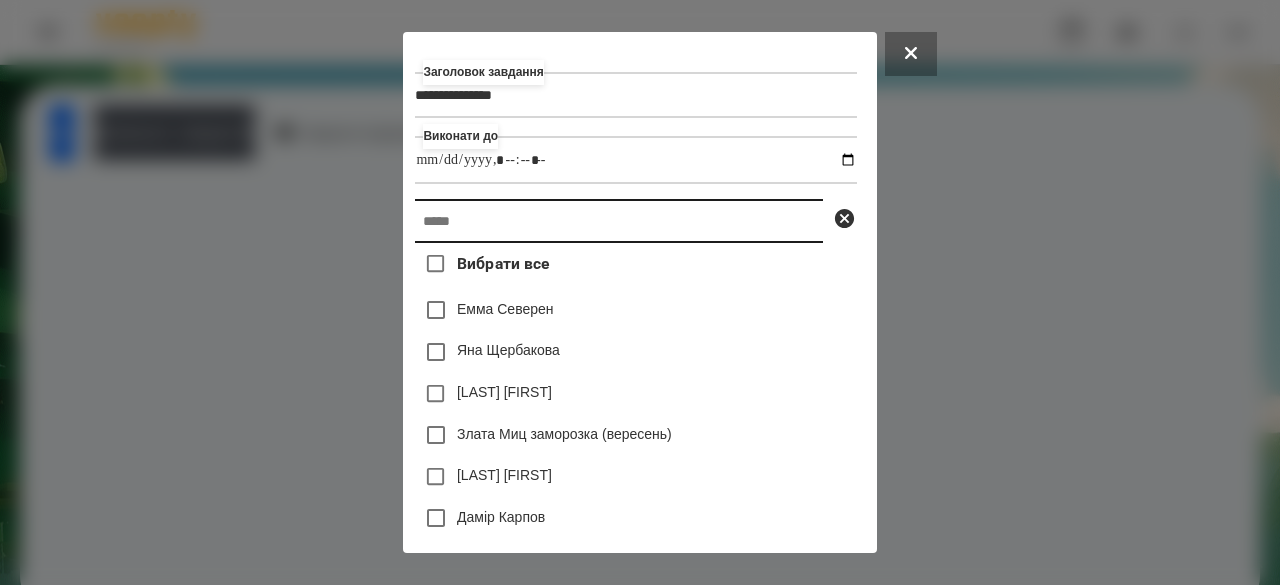 click at bounding box center [619, 221] 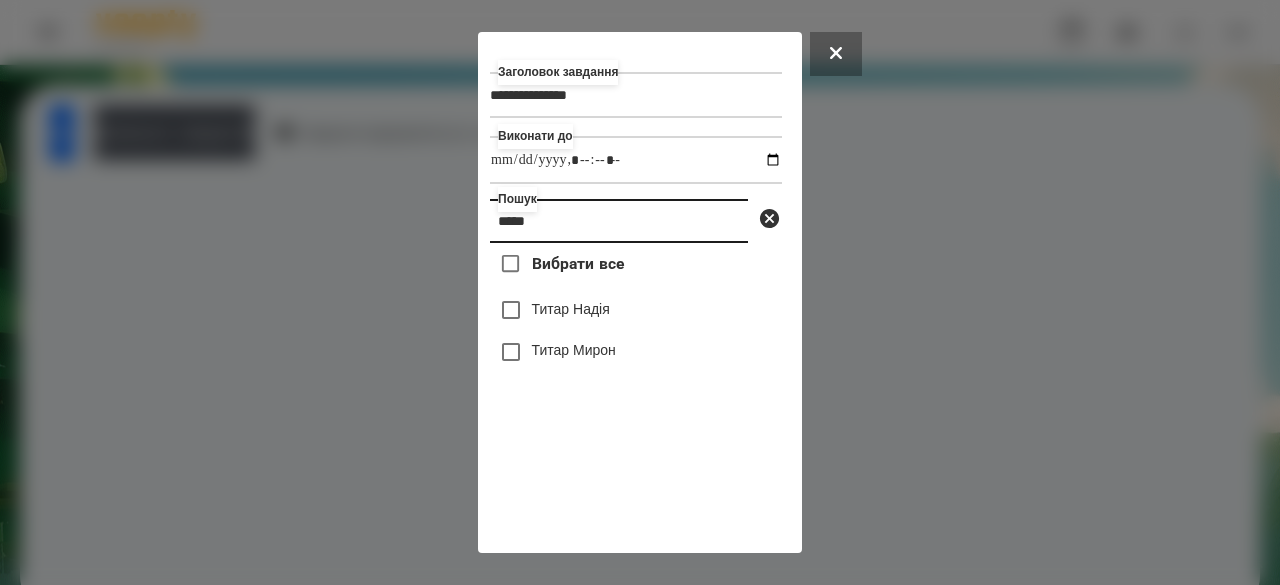 type on "*****" 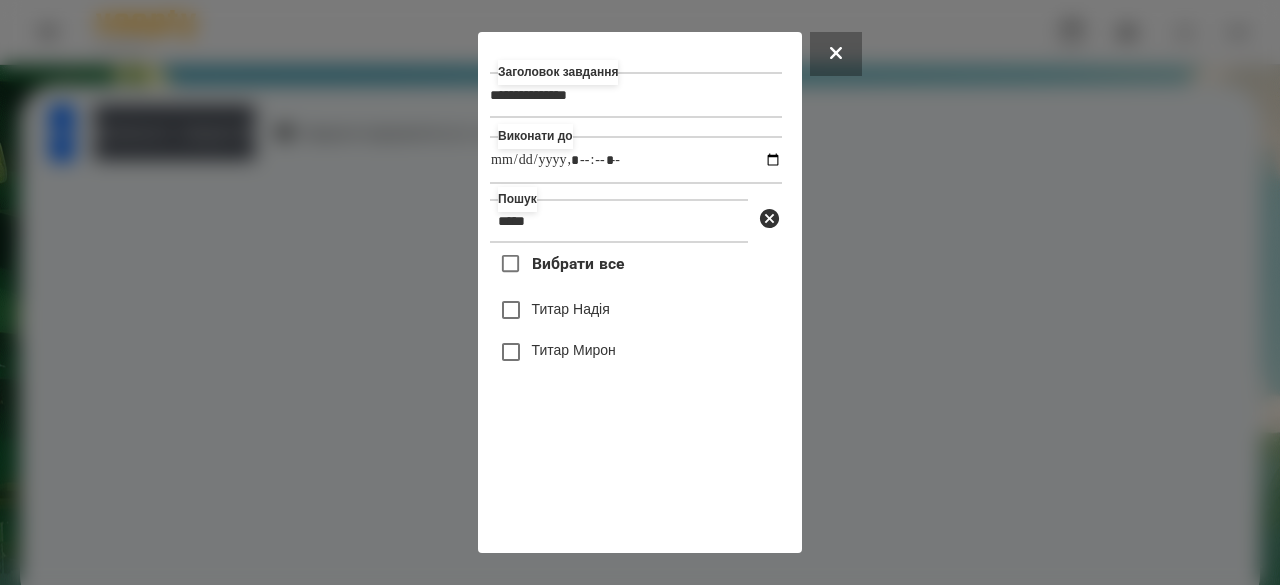 click on "Титар Надія" at bounding box center (571, 309) 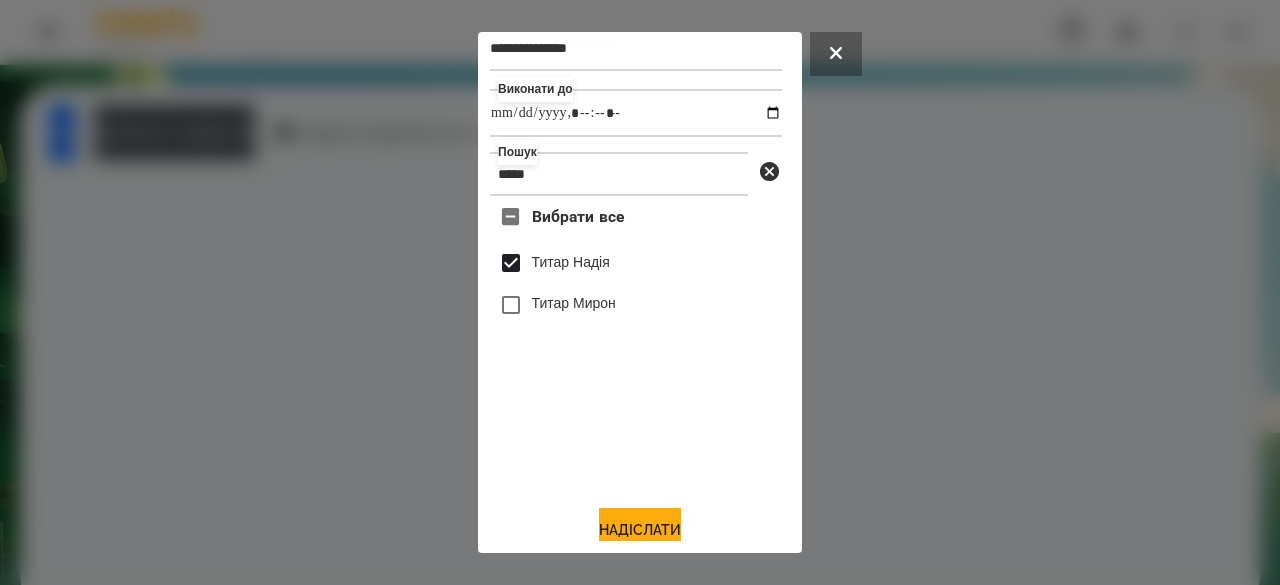 scroll, scrollTop: 66, scrollLeft: 0, axis: vertical 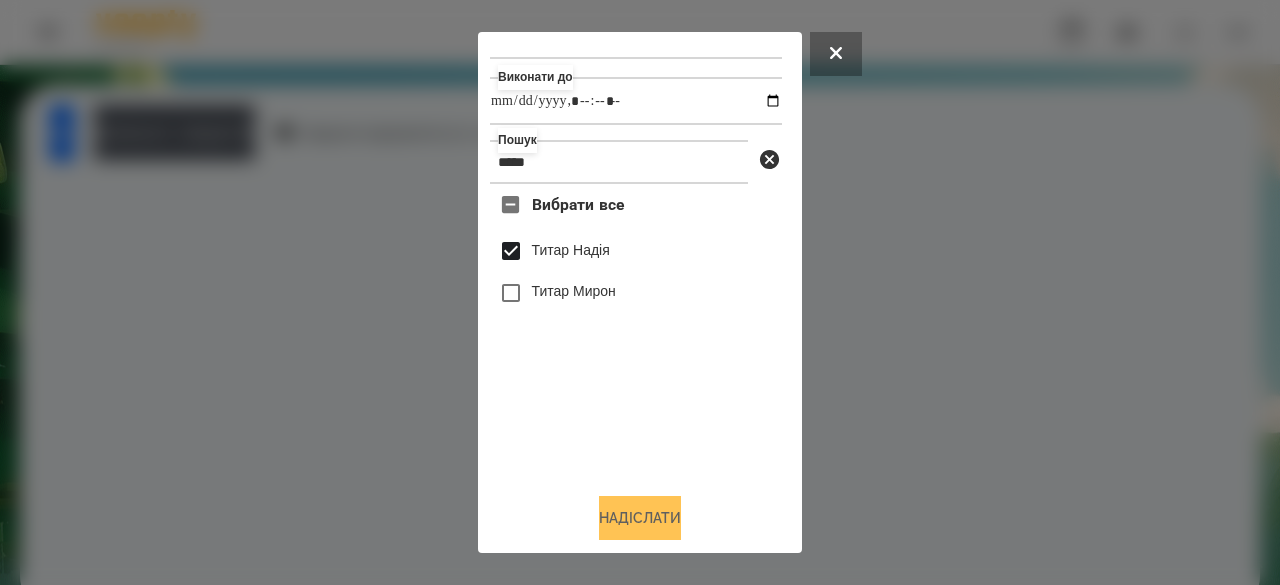click on "Надіслати" at bounding box center (640, 518) 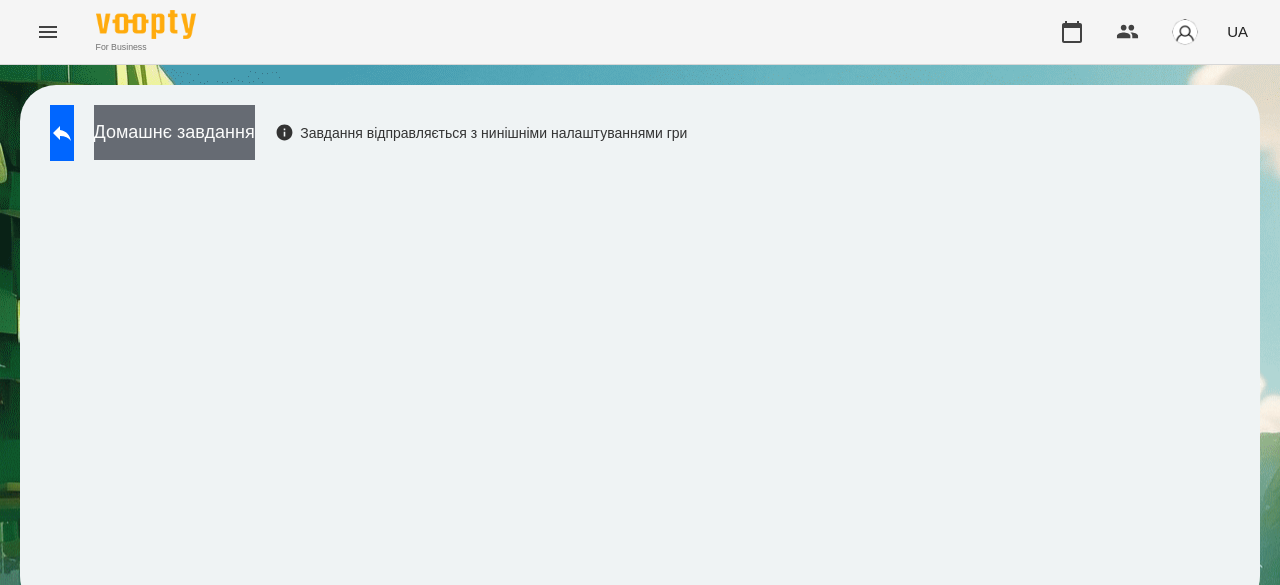 click on "Домашнє завдання" at bounding box center (174, 132) 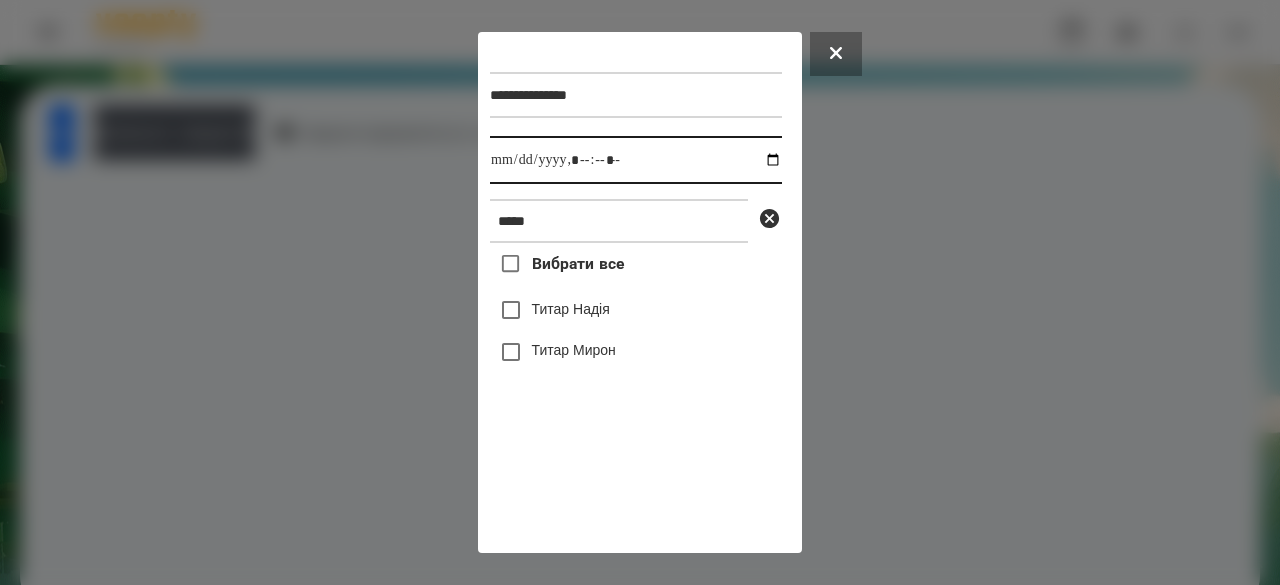 click at bounding box center [636, 160] 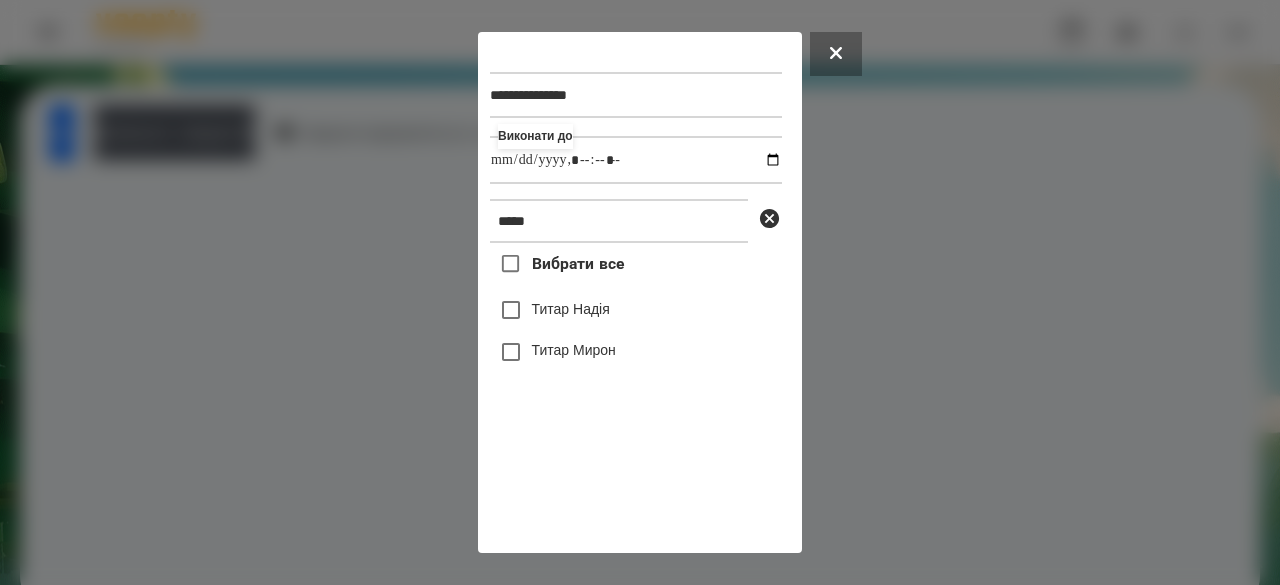 click on "Титар Надія" at bounding box center (571, 309) 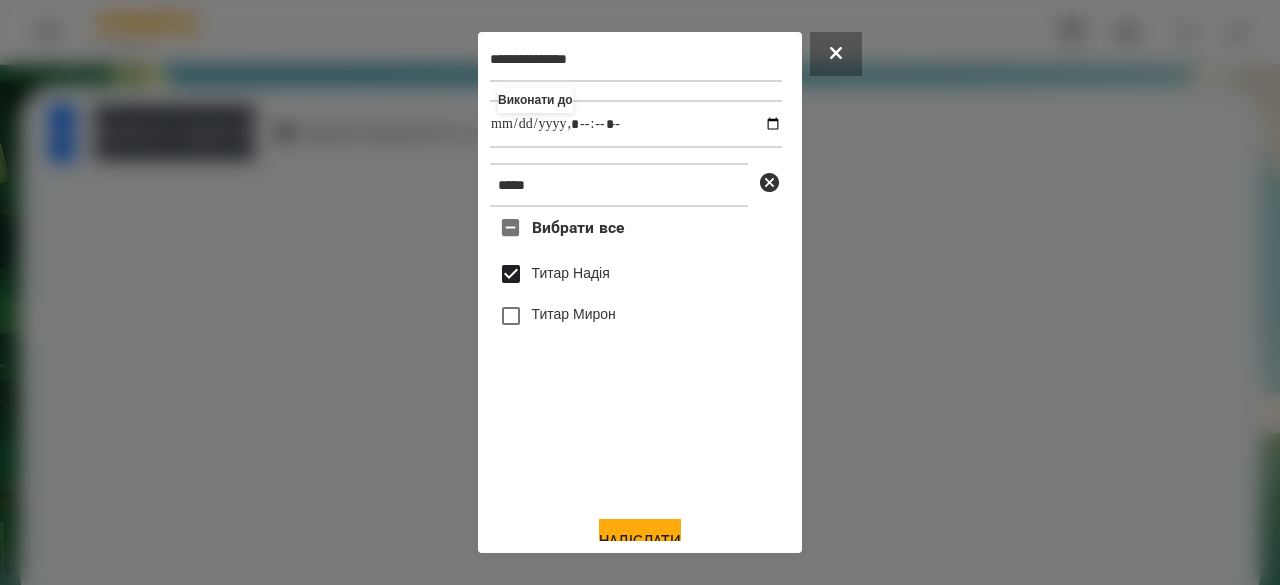 scroll, scrollTop: 66, scrollLeft: 0, axis: vertical 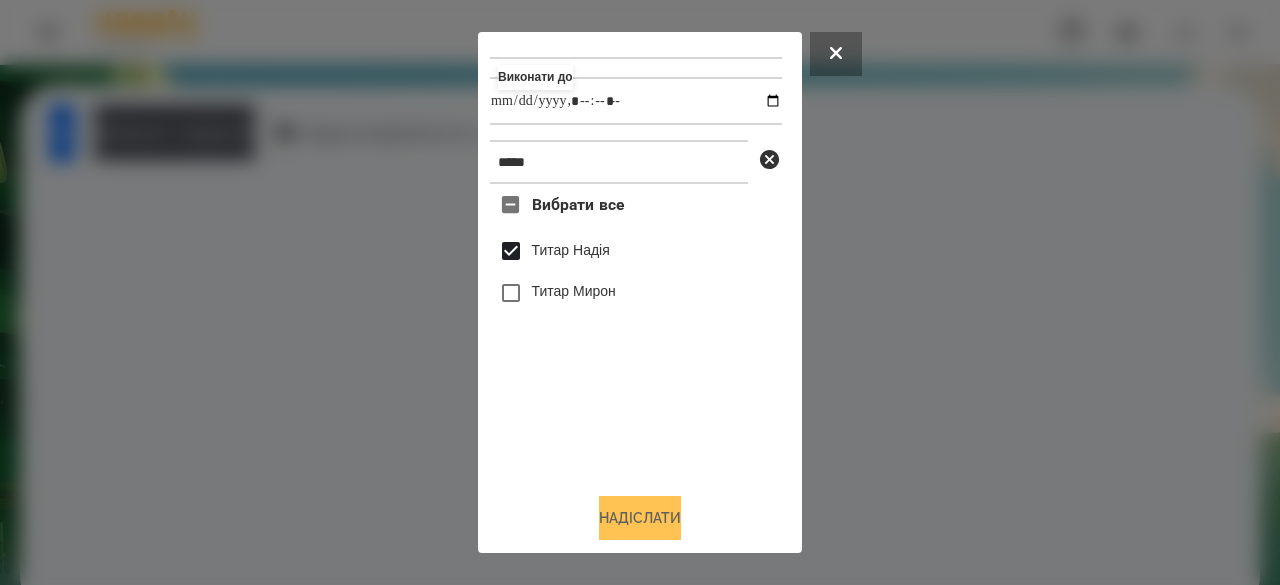 click on "Надіслати" at bounding box center (640, 518) 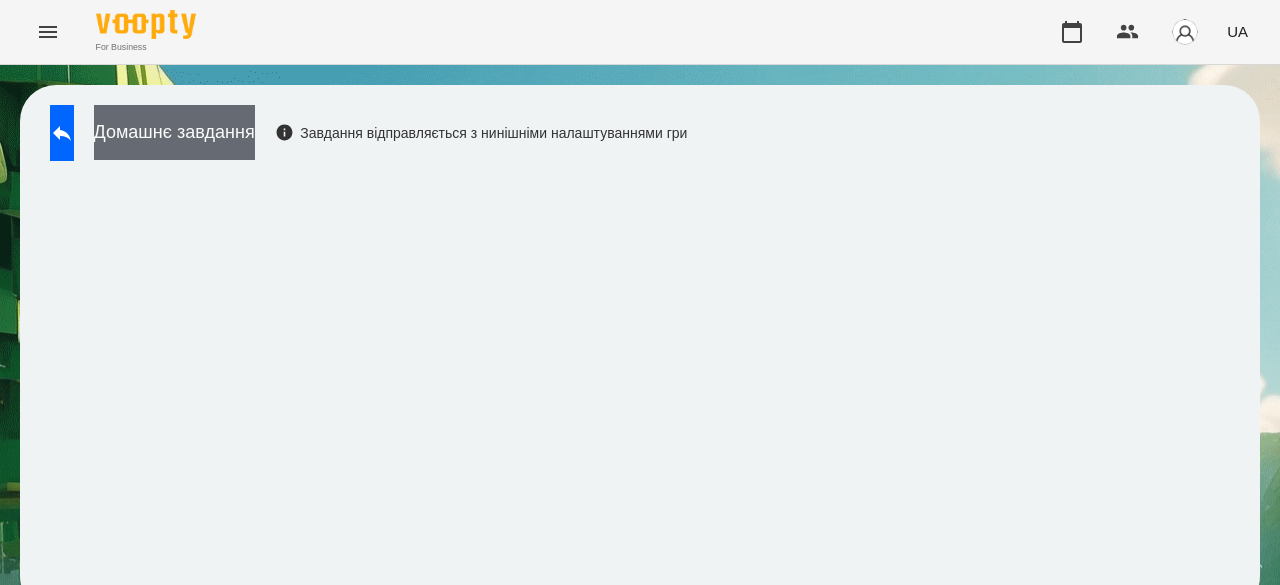 click on "Домашнє завдання" at bounding box center [174, 132] 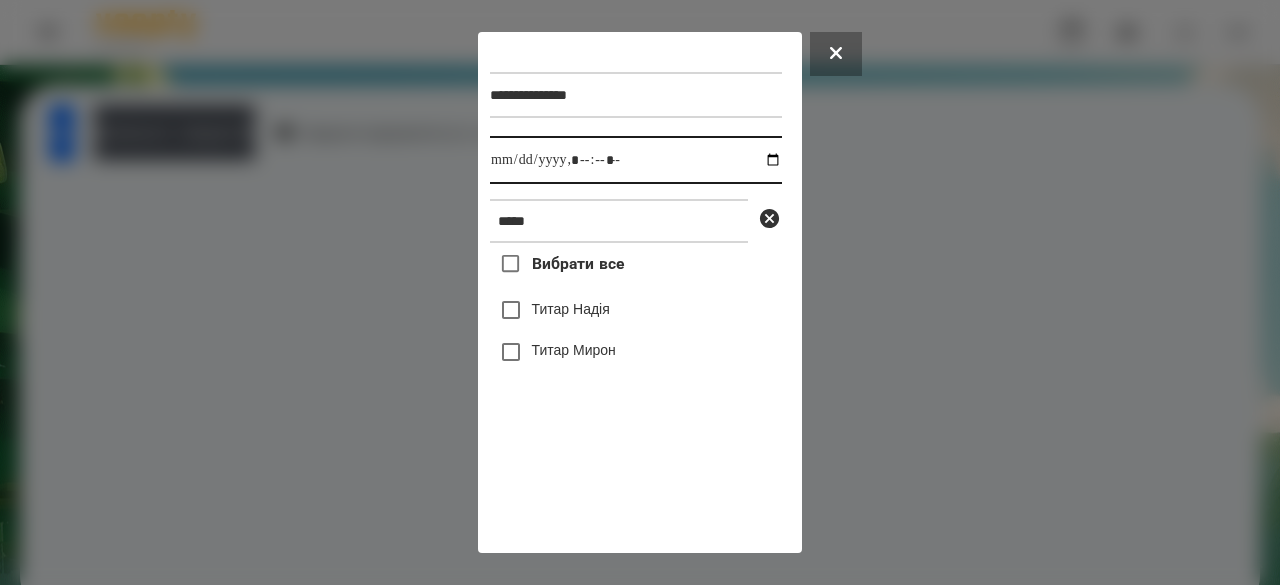click at bounding box center [636, 160] 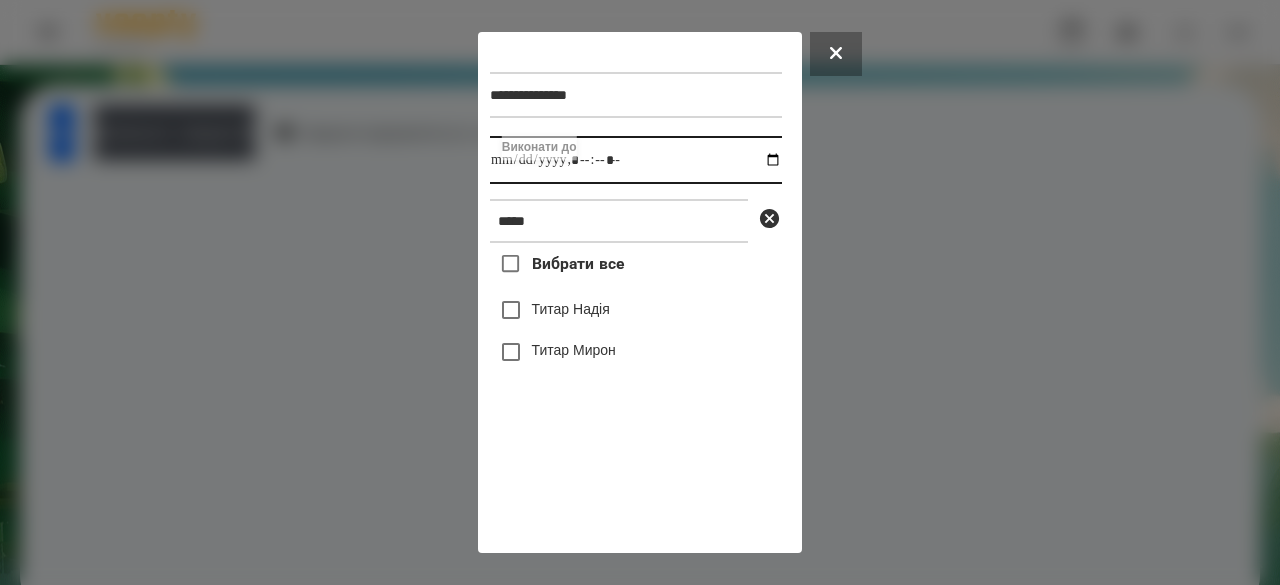 type on "**********" 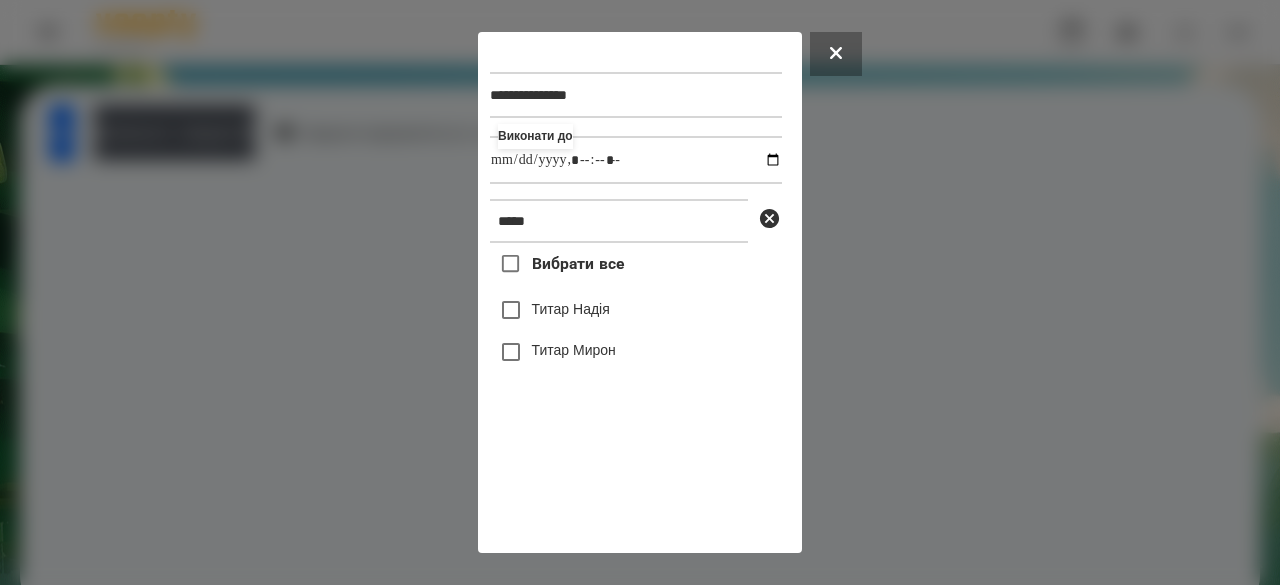 click on "Титар Надія" at bounding box center [571, 309] 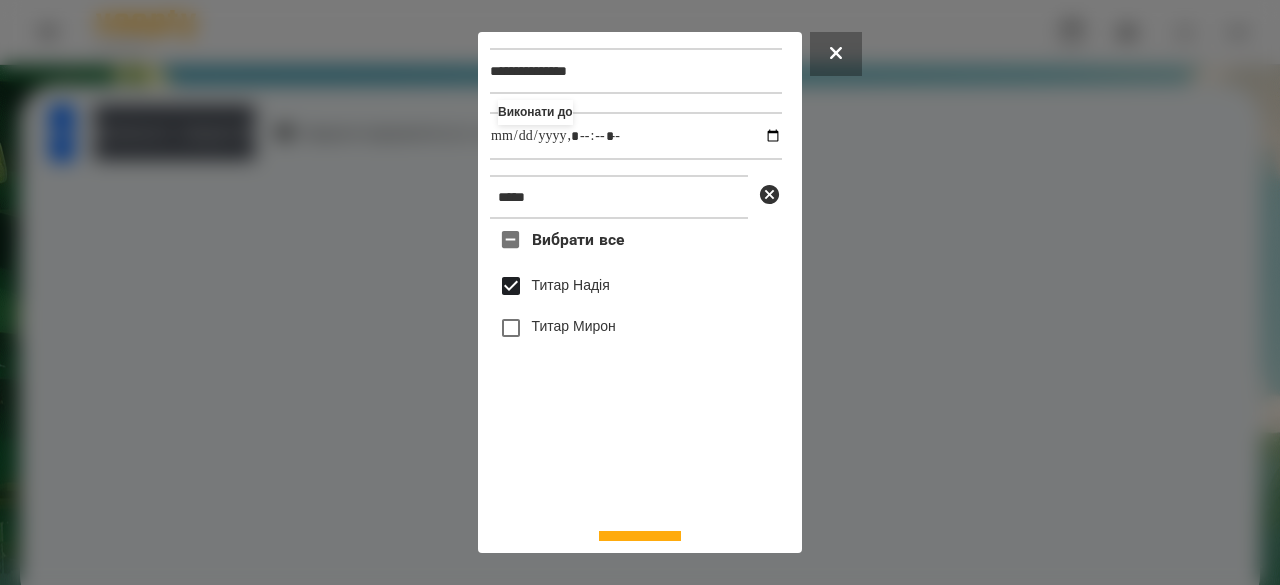 scroll, scrollTop: 66, scrollLeft: 0, axis: vertical 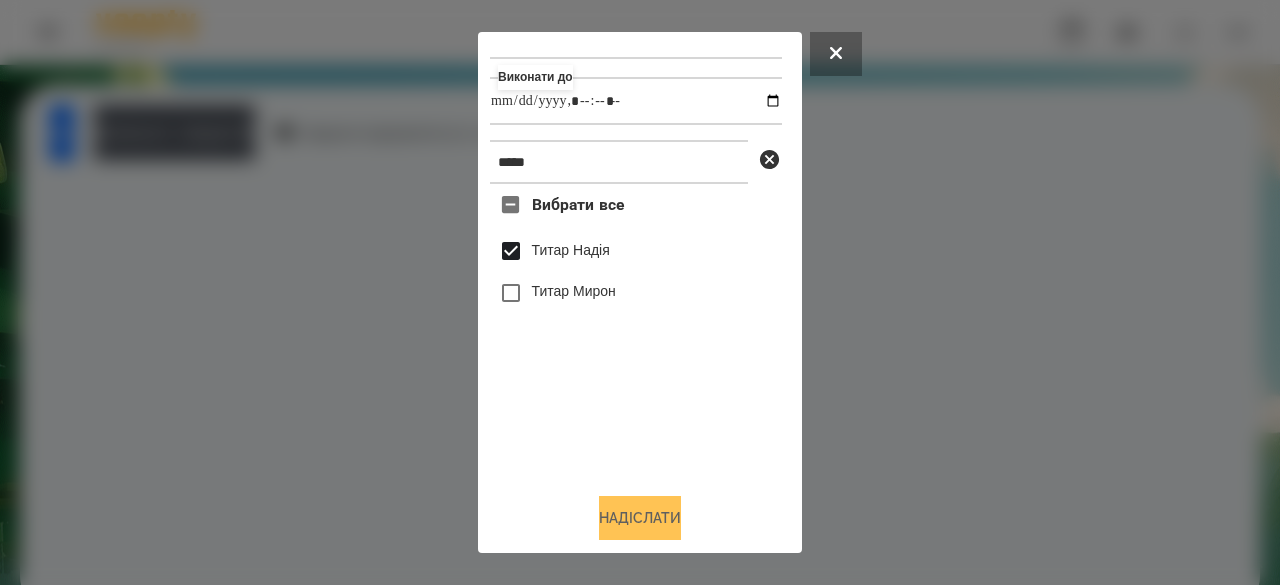 click on "Надіслати" at bounding box center [640, 518] 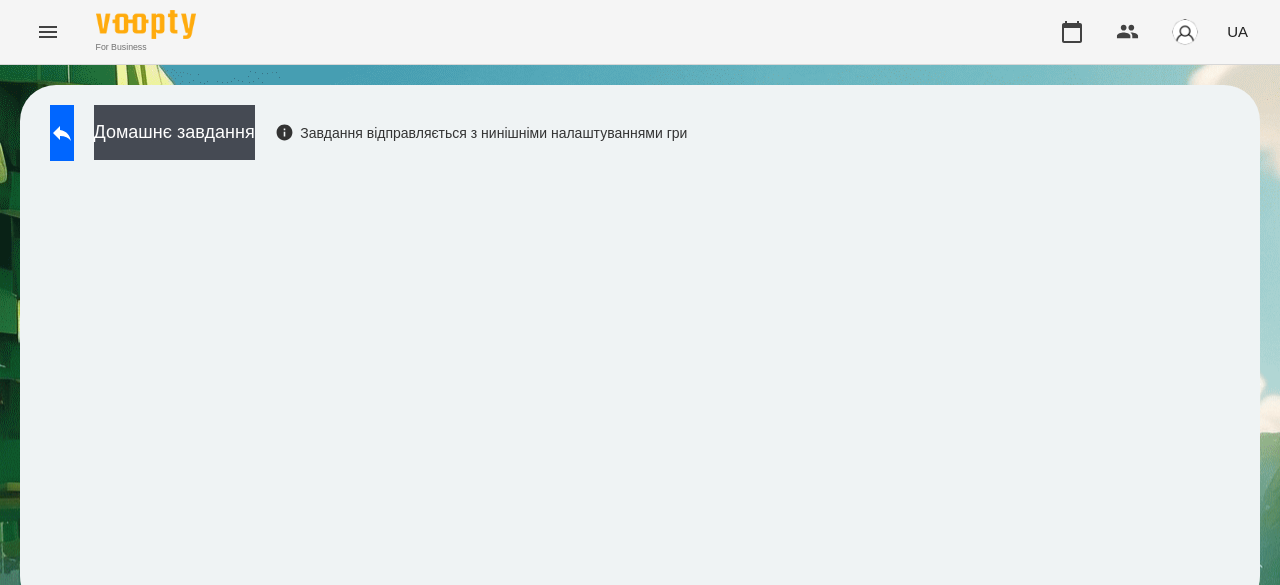 scroll, scrollTop: 0, scrollLeft: 0, axis: both 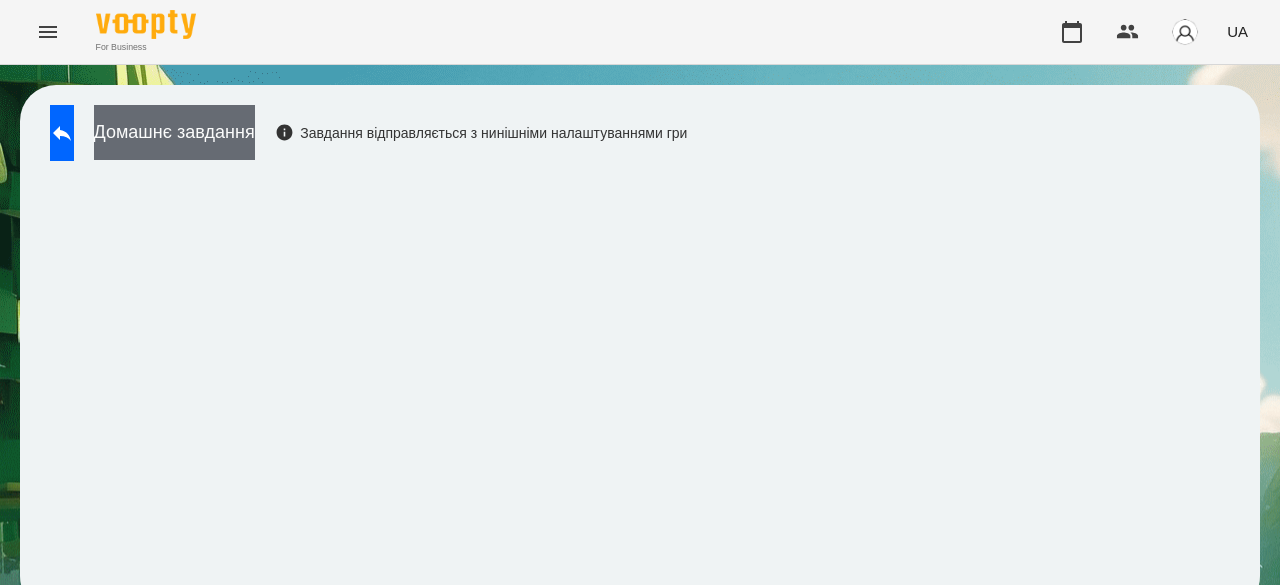 click on "Домашнє завдання" at bounding box center (174, 132) 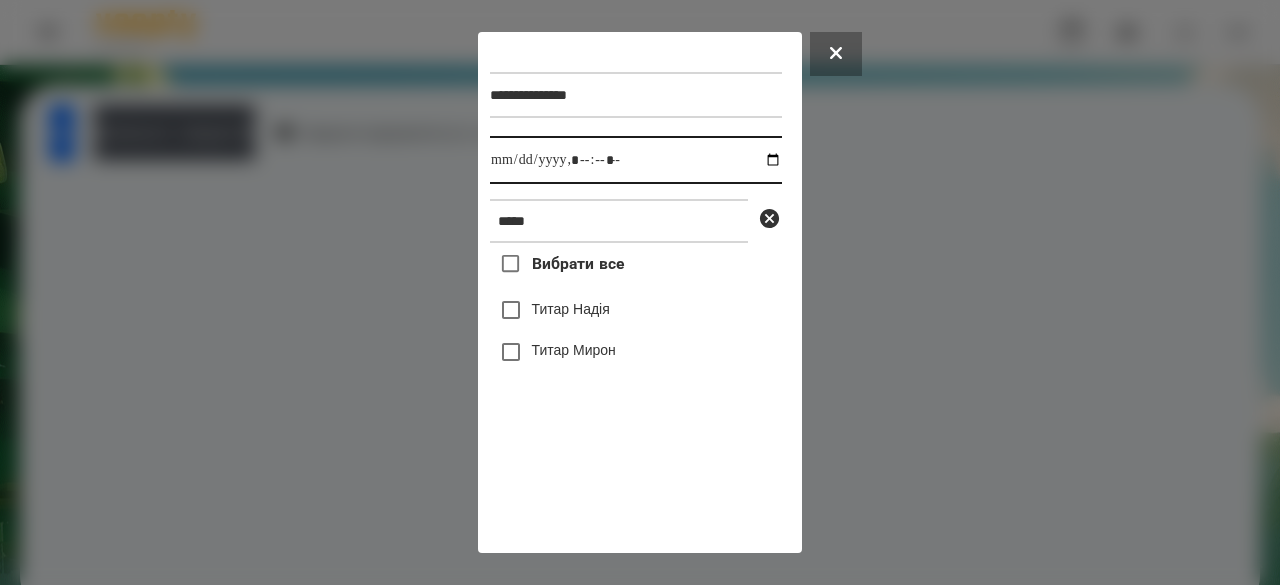 click at bounding box center [636, 160] 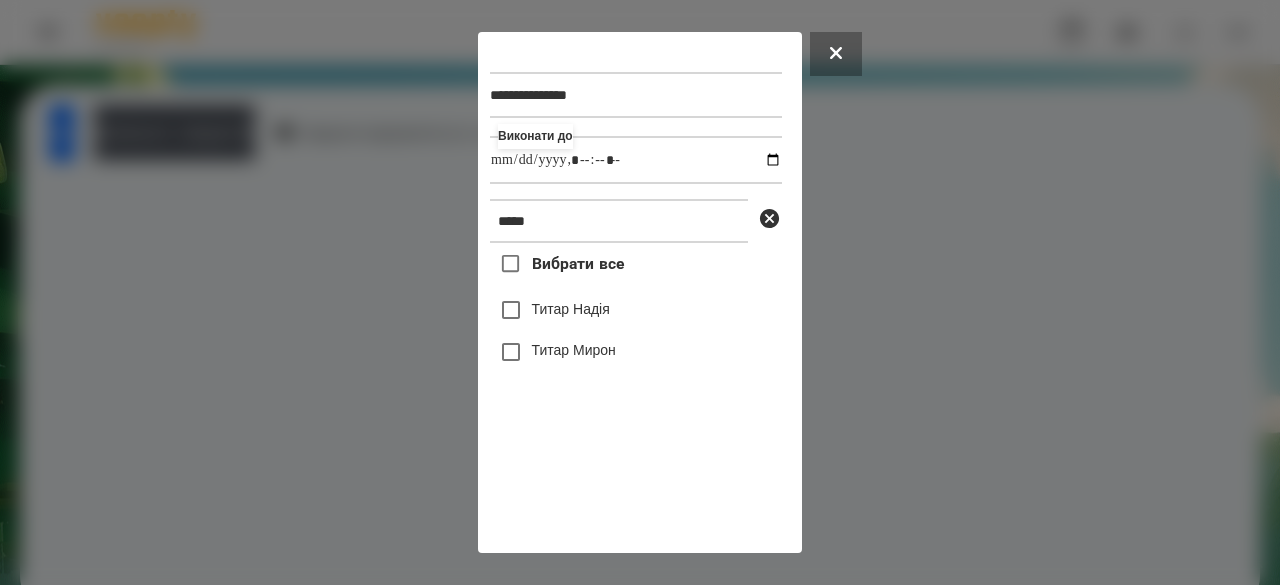 click on "Титар Надія" at bounding box center [571, 309] 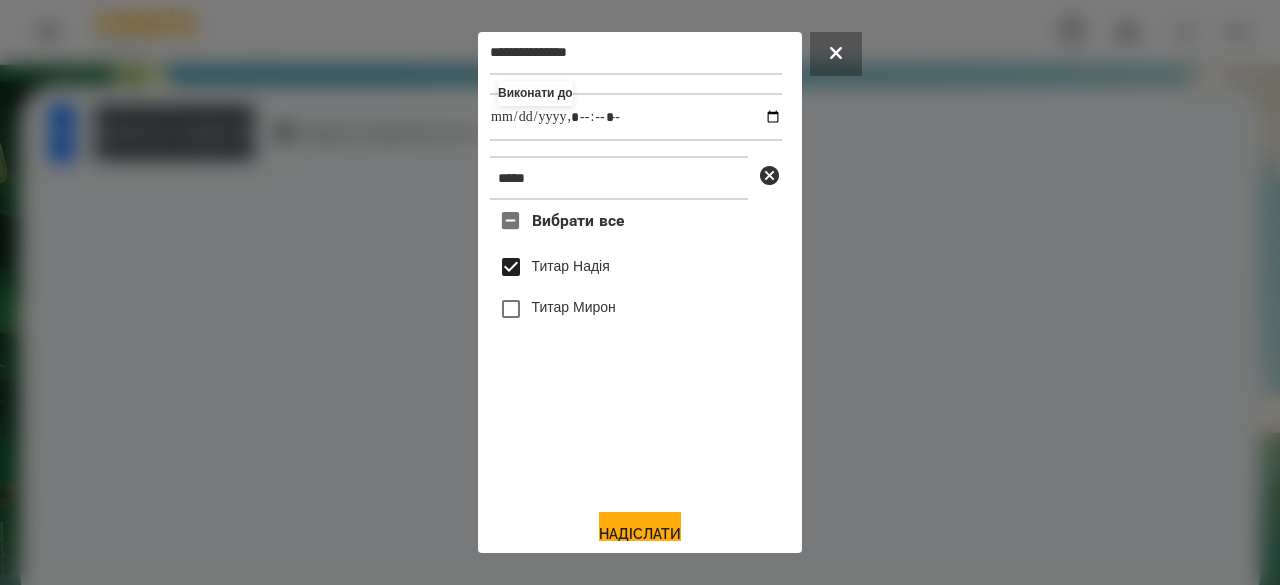 scroll, scrollTop: 66, scrollLeft: 0, axis: vertical 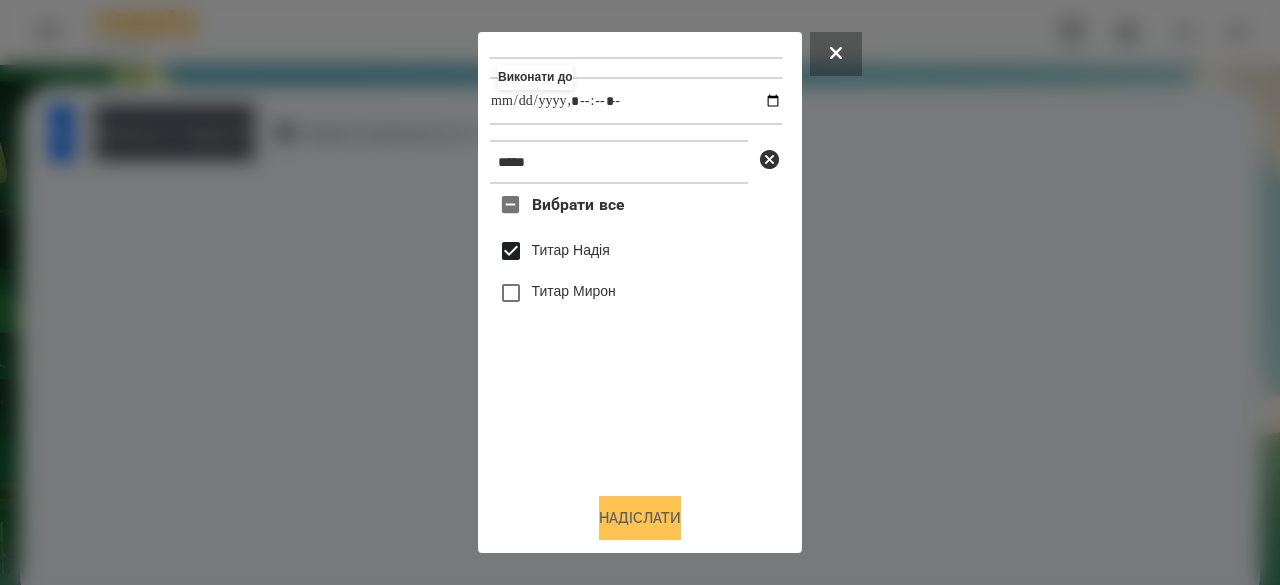 click on "Надіслати" at bounding box center (640, 518) 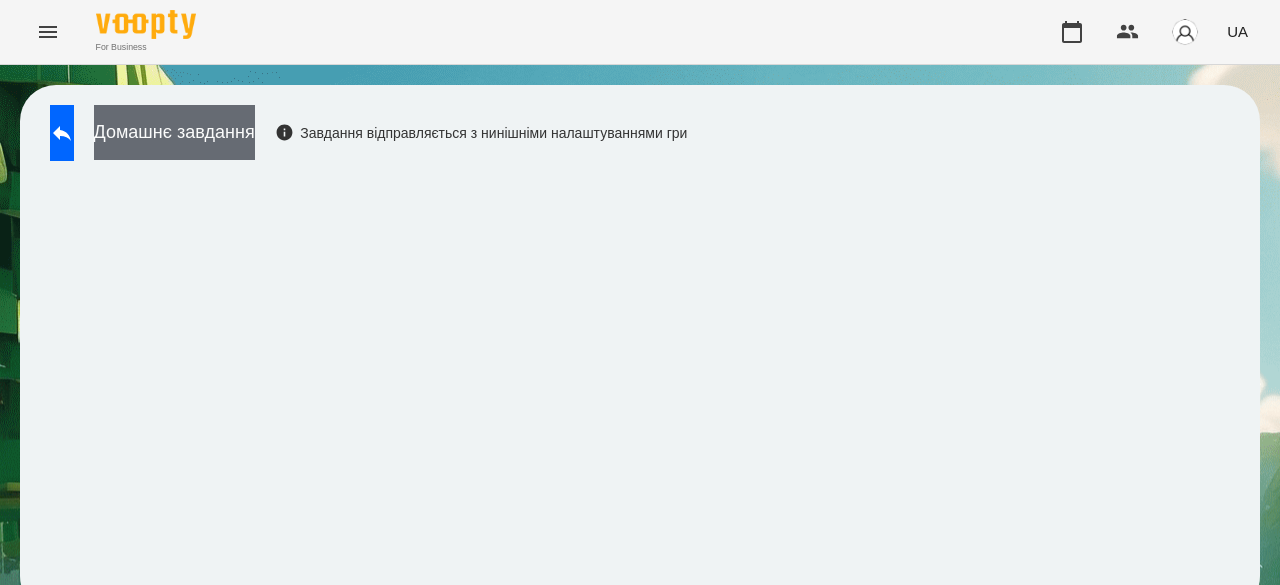 click on "Домашнє завдання" at bounding box center [174, 132] 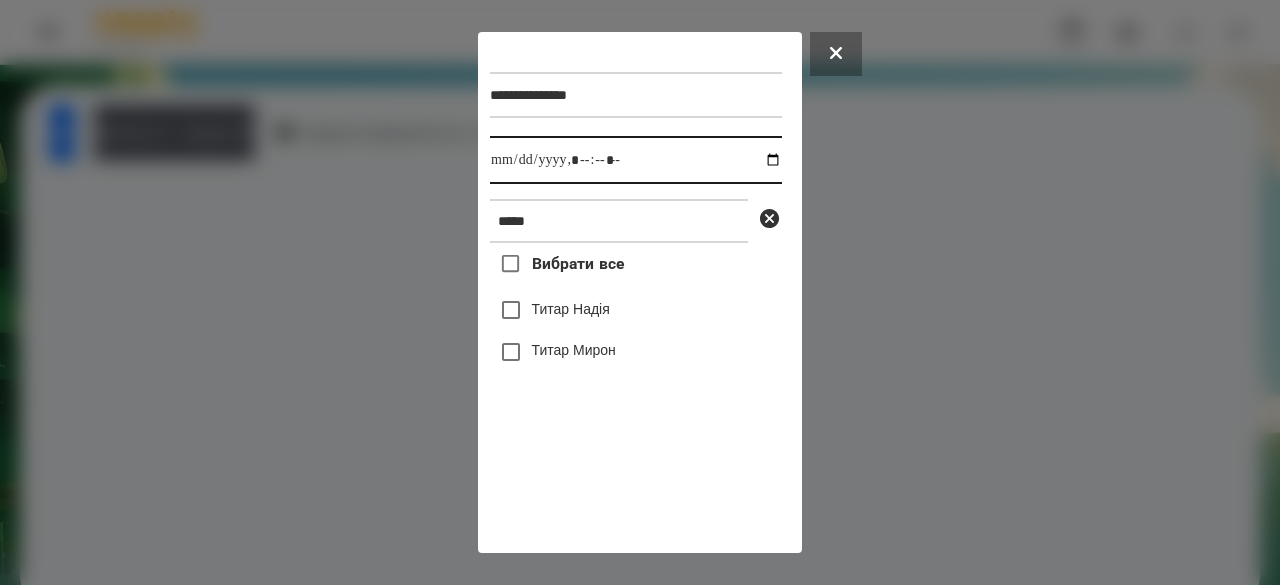 click at bounding box center [636, 160] 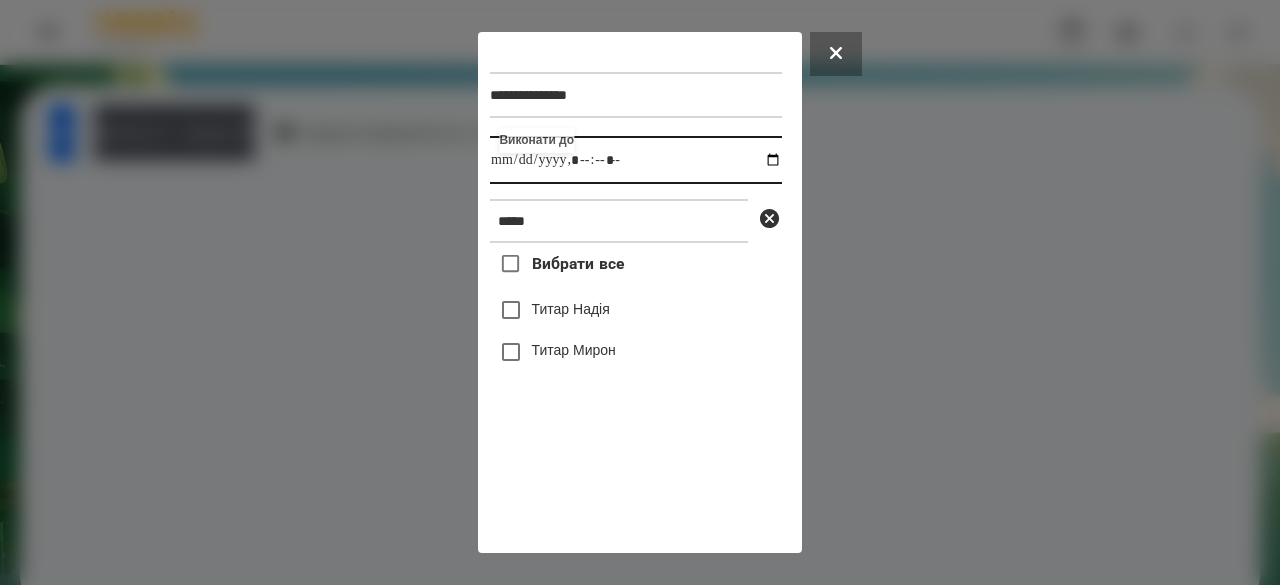 type on "**********" 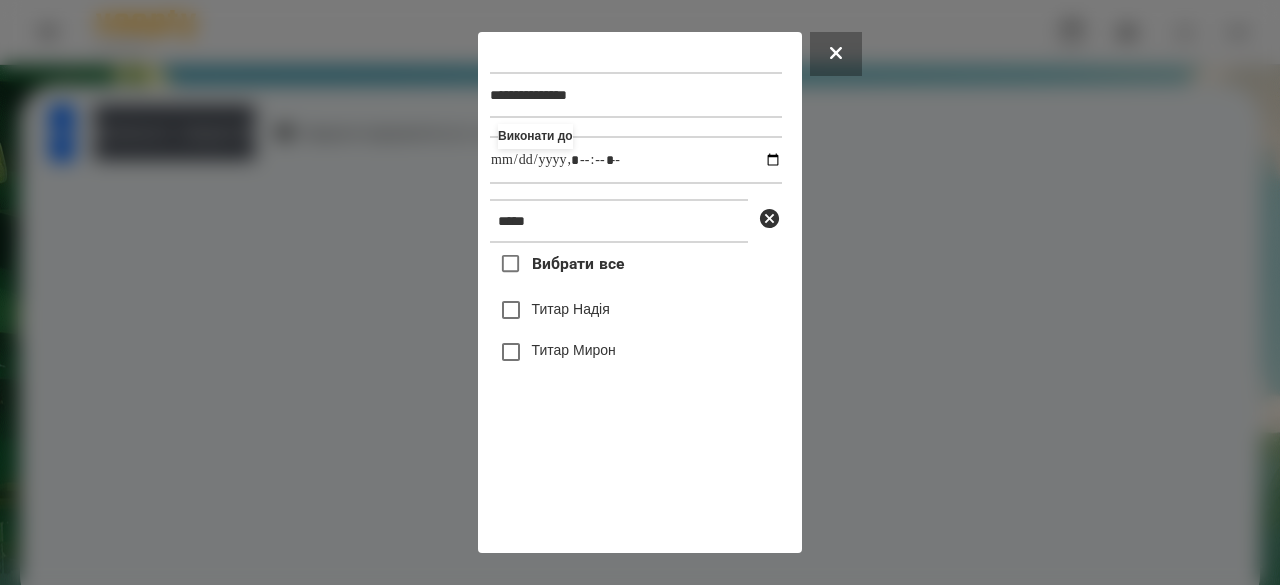 click on "Титар Надія" at bounding box center (571, 309) 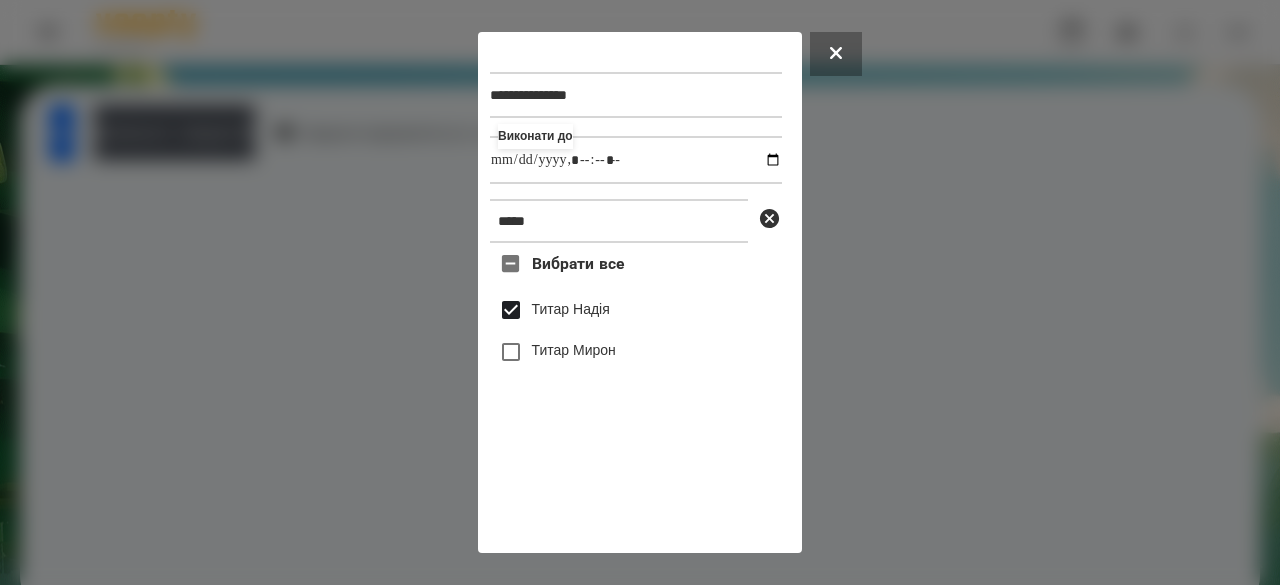scroll, scrollTop: 66, scrollLeft: 0, axis: vertical 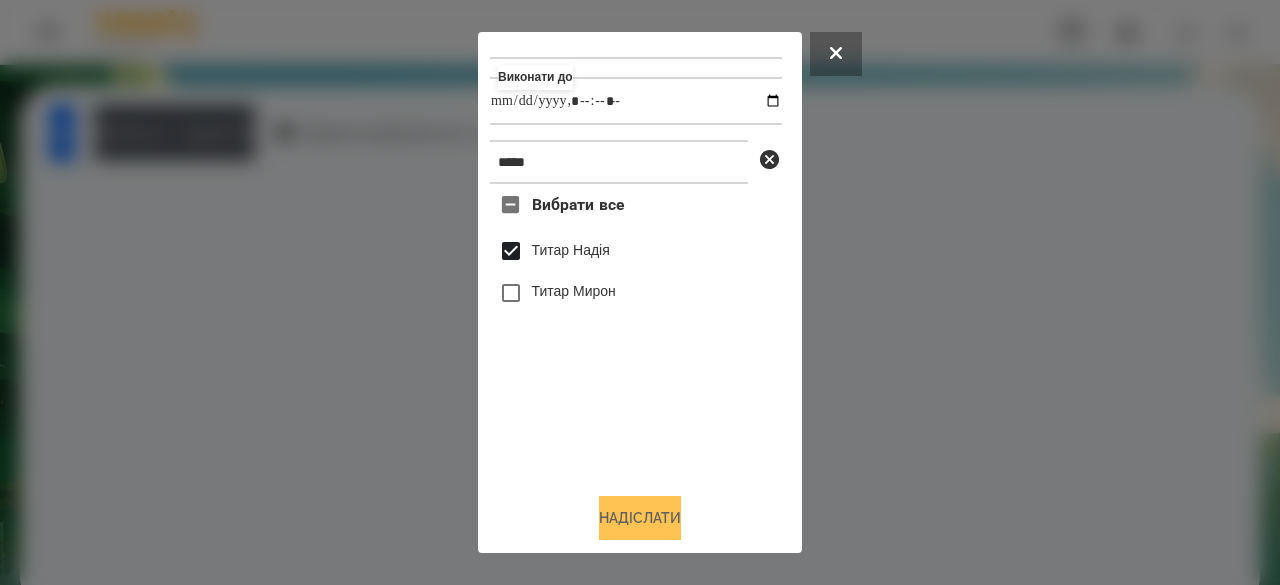 click on "Надіслати" at bounding box center [640, 518] 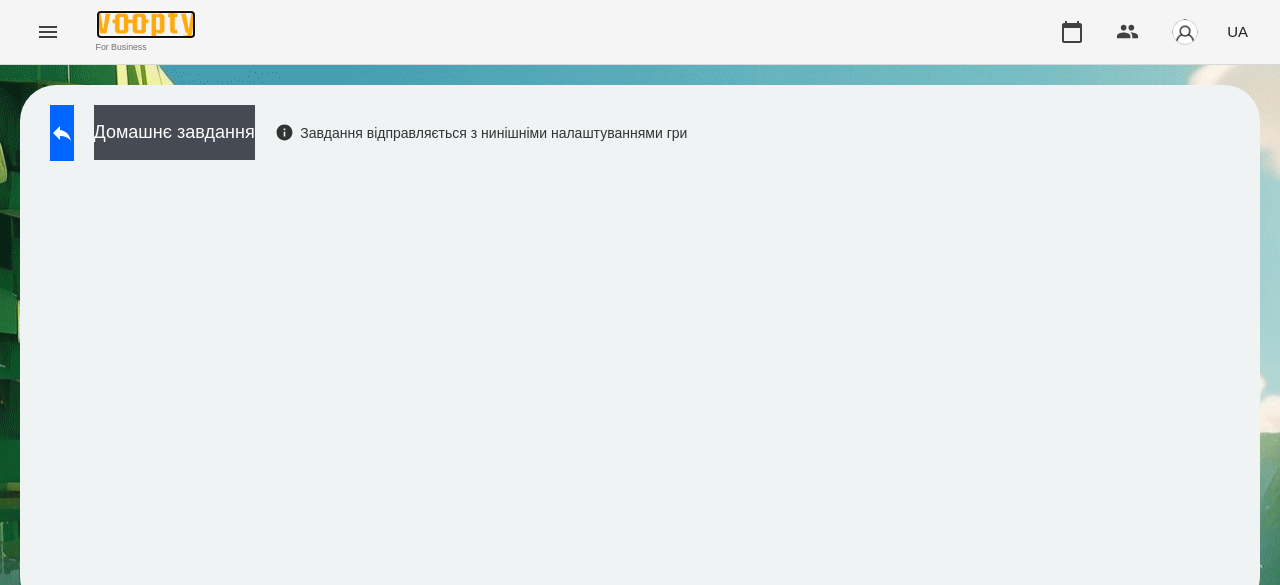 click at bounding box center [146, 24] 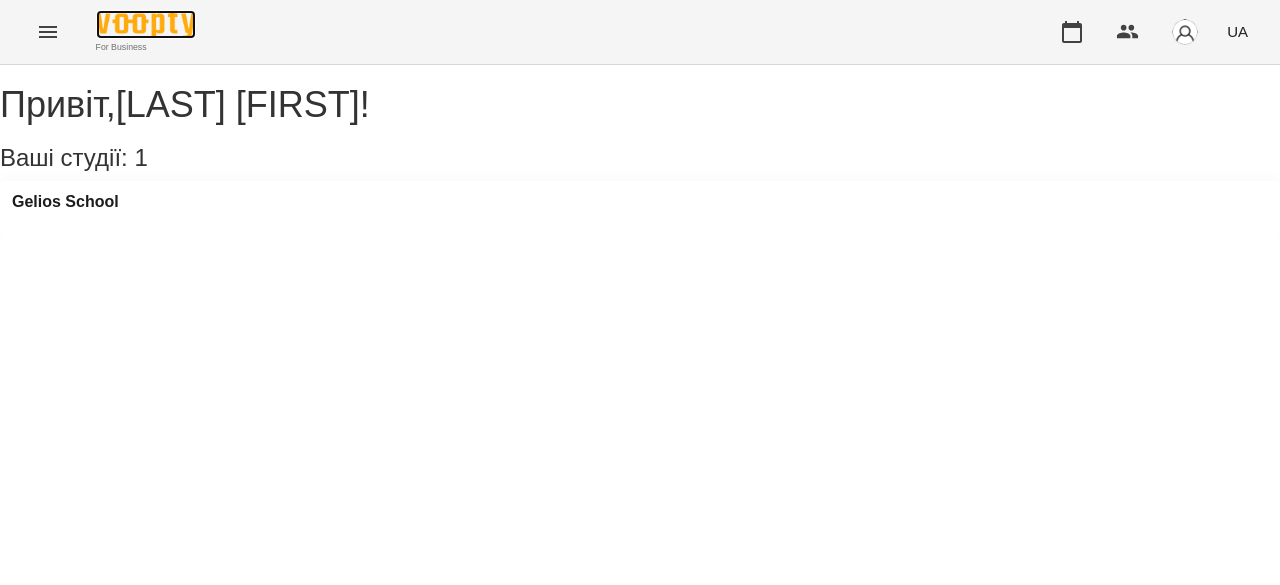 click at bounding box center (146, 24) 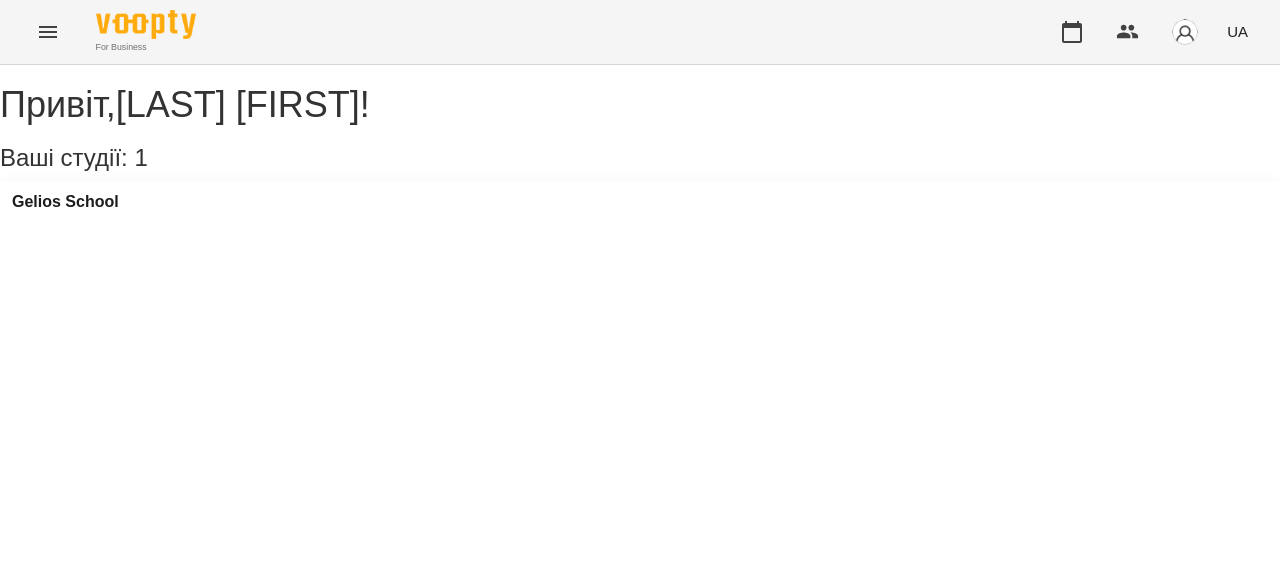 click at bounding box center (48, 32) 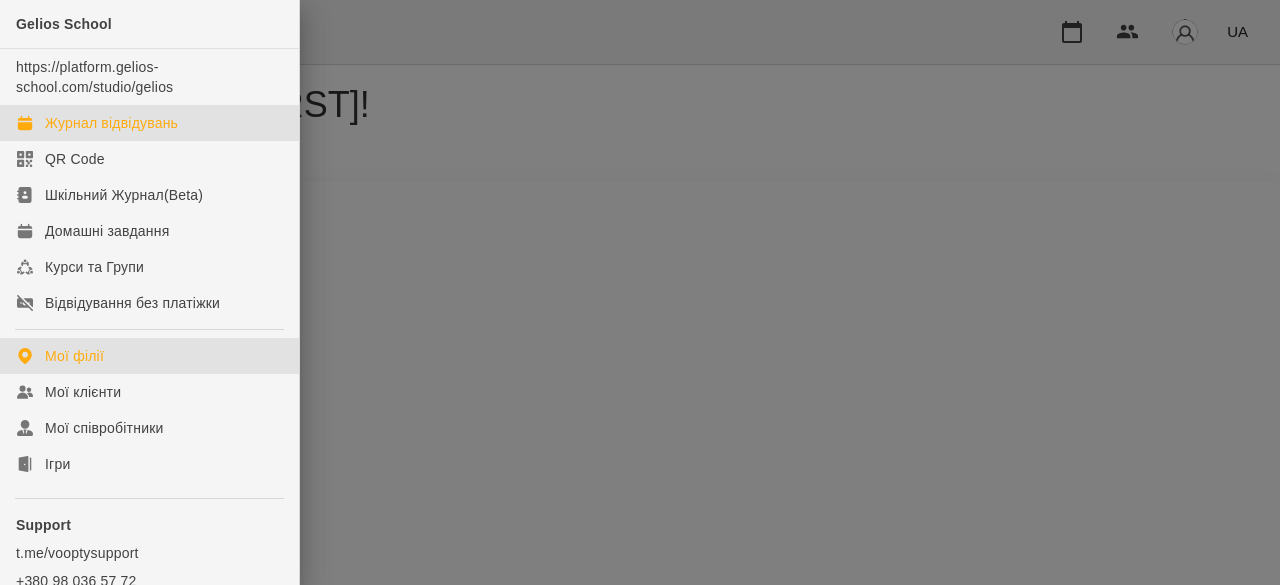 click on "Журнал відвідувань" at bounding box center [111, 123] 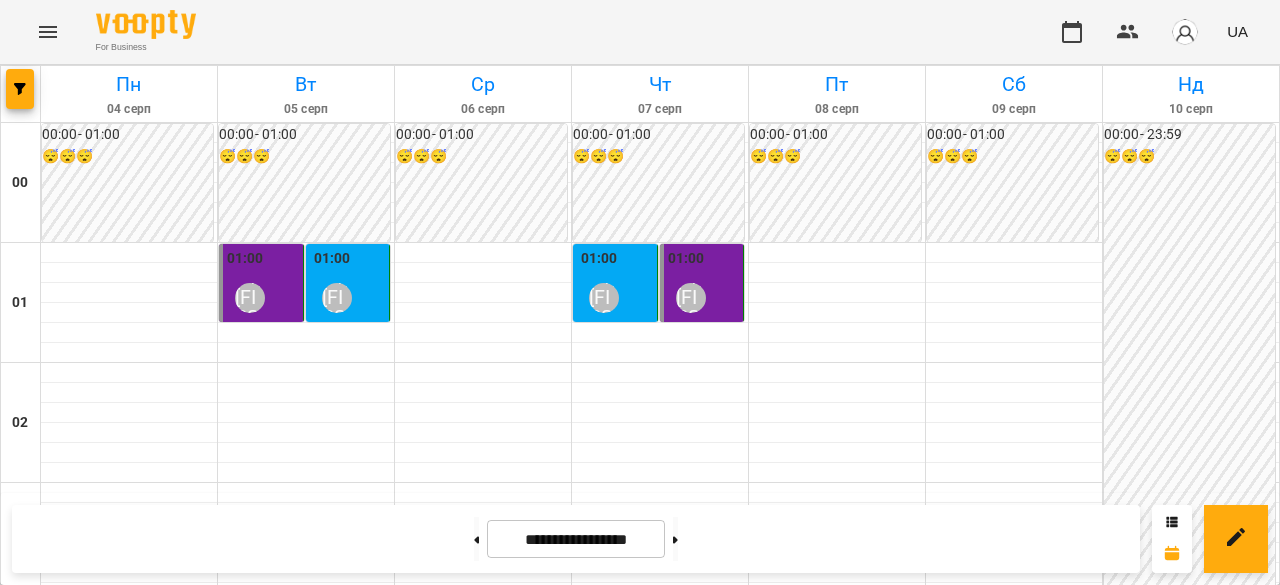 scroll, scrollTop: 1900, scrollLeft: 0, axis: vertical 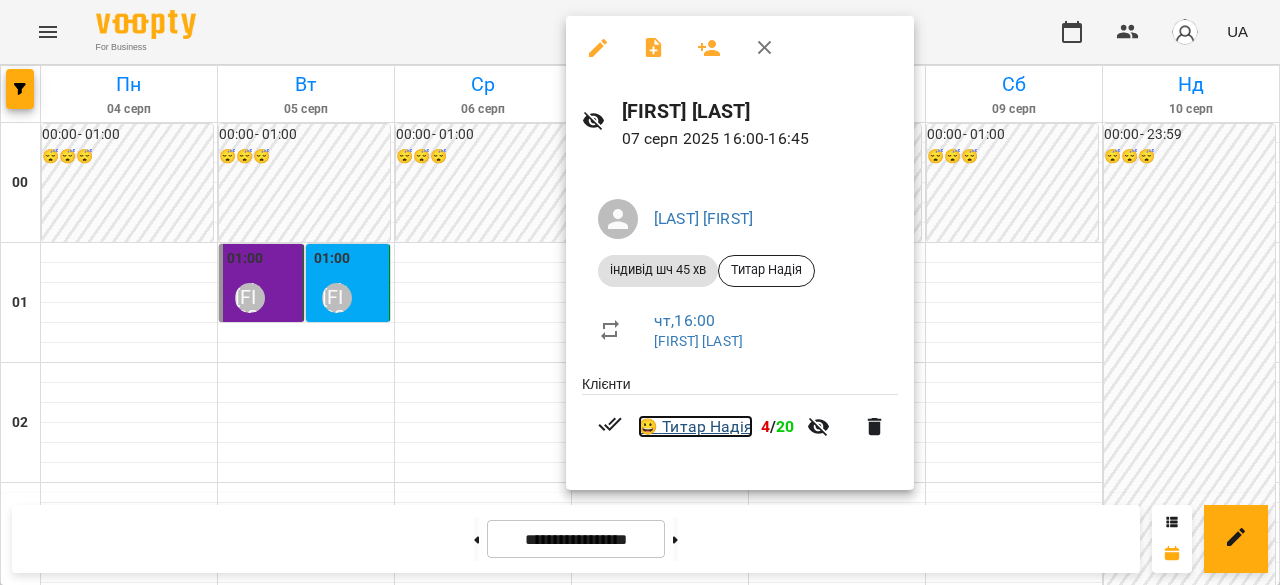 click on "😀 [FIRST] [LAST]" at bounding box center (695, 427) 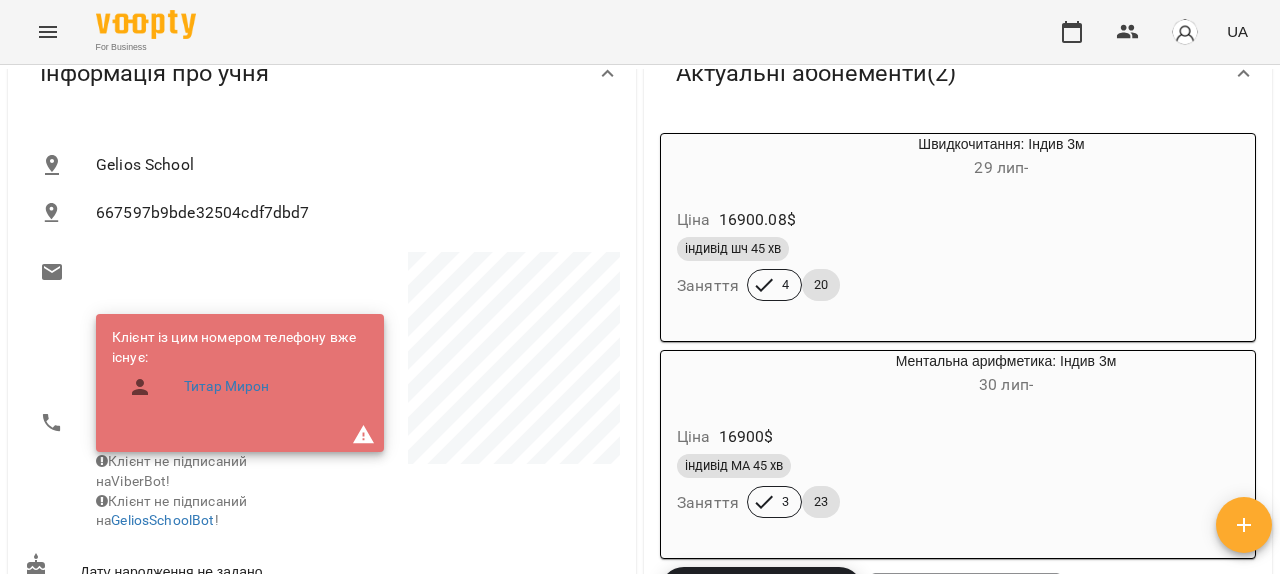 scroll, scrollTop: 200, scrollLeft: 0, axis: vertical 